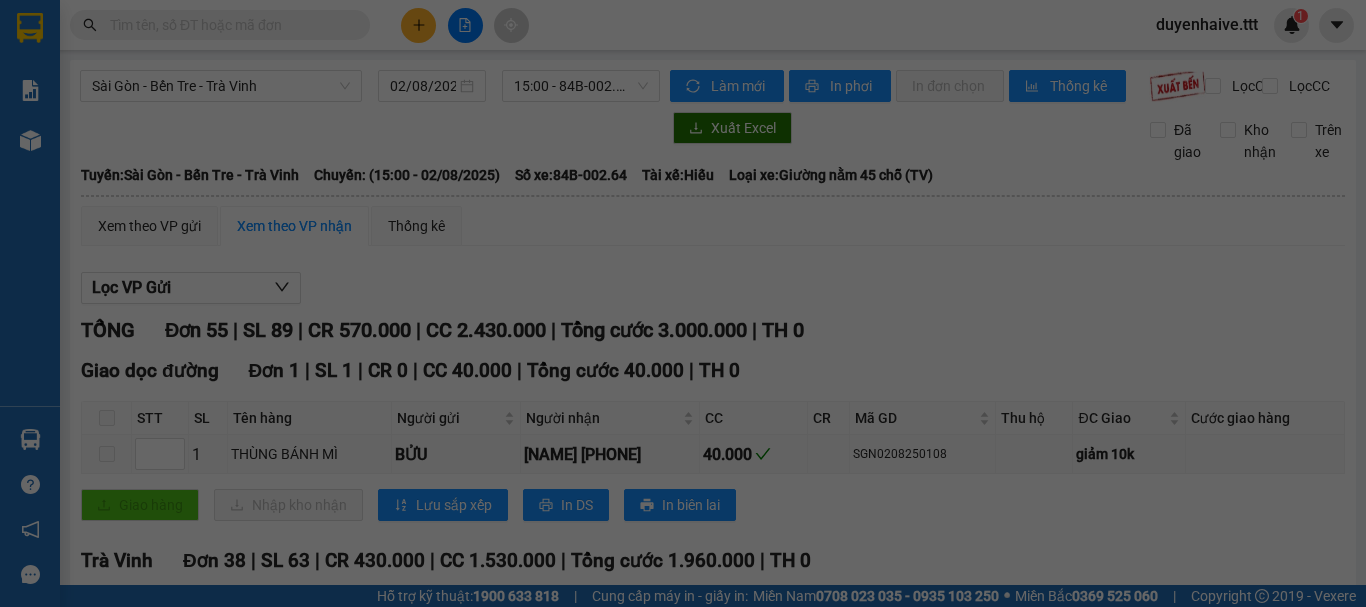 scroll, scrollTop: 0, scrollLeft: 0, axis: both 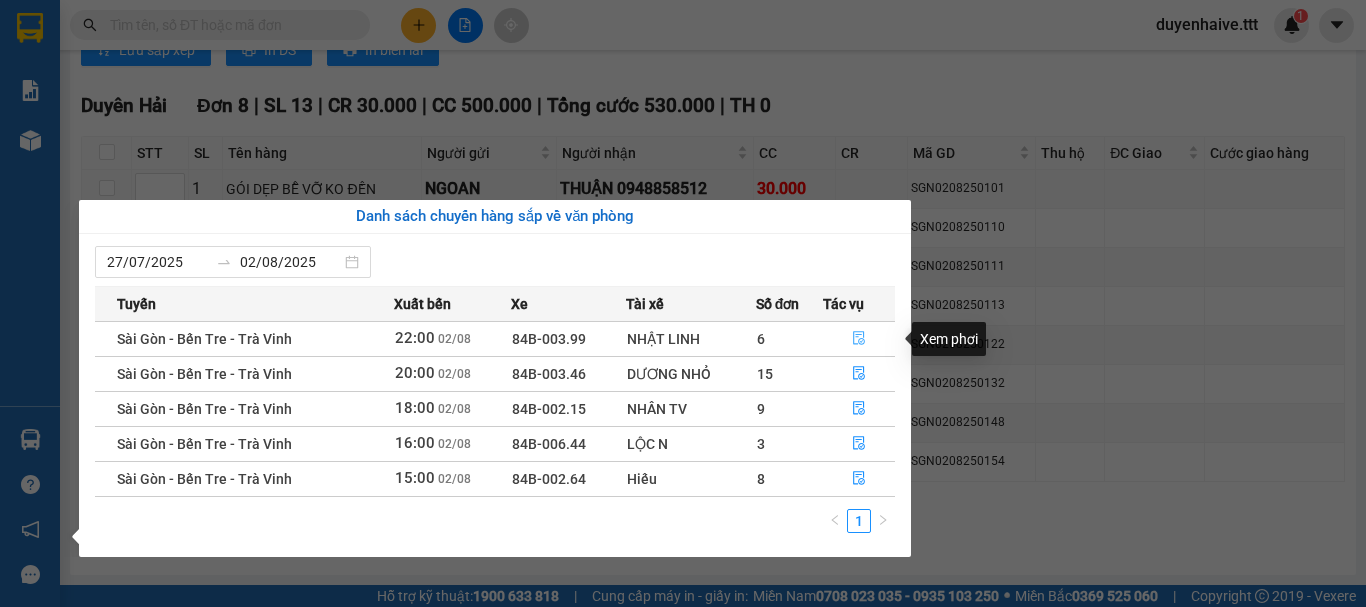 click 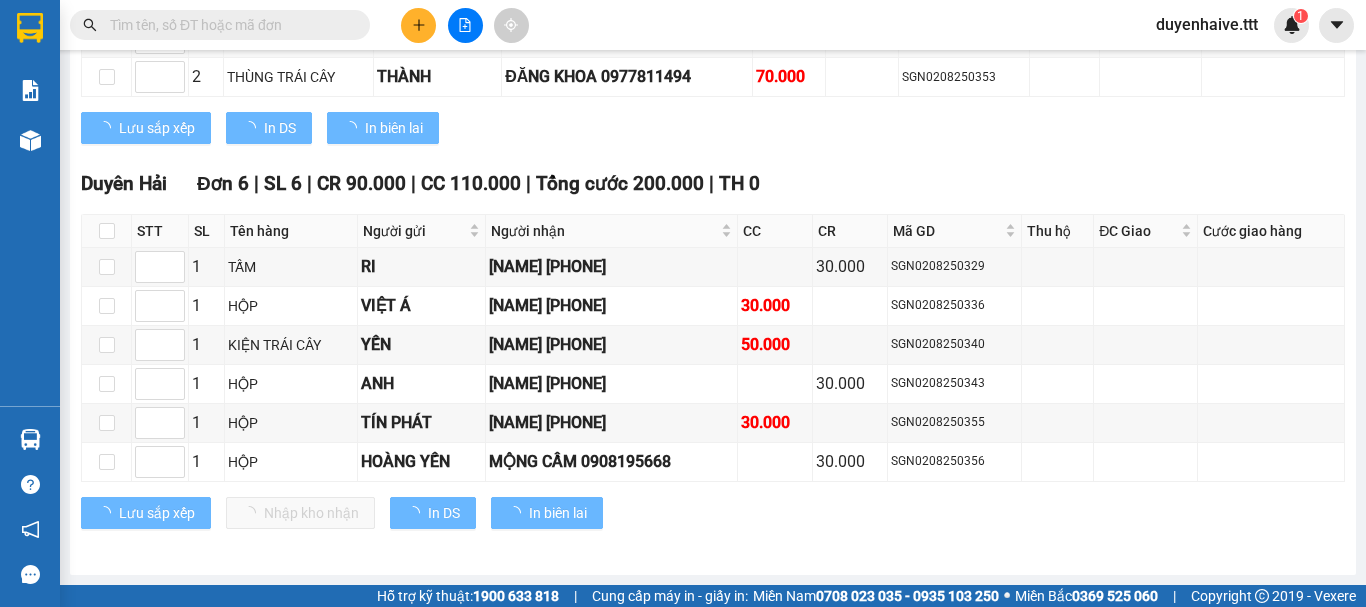 scroll, scrollTop: 1632, scrollLeft: 0, axis: vertical 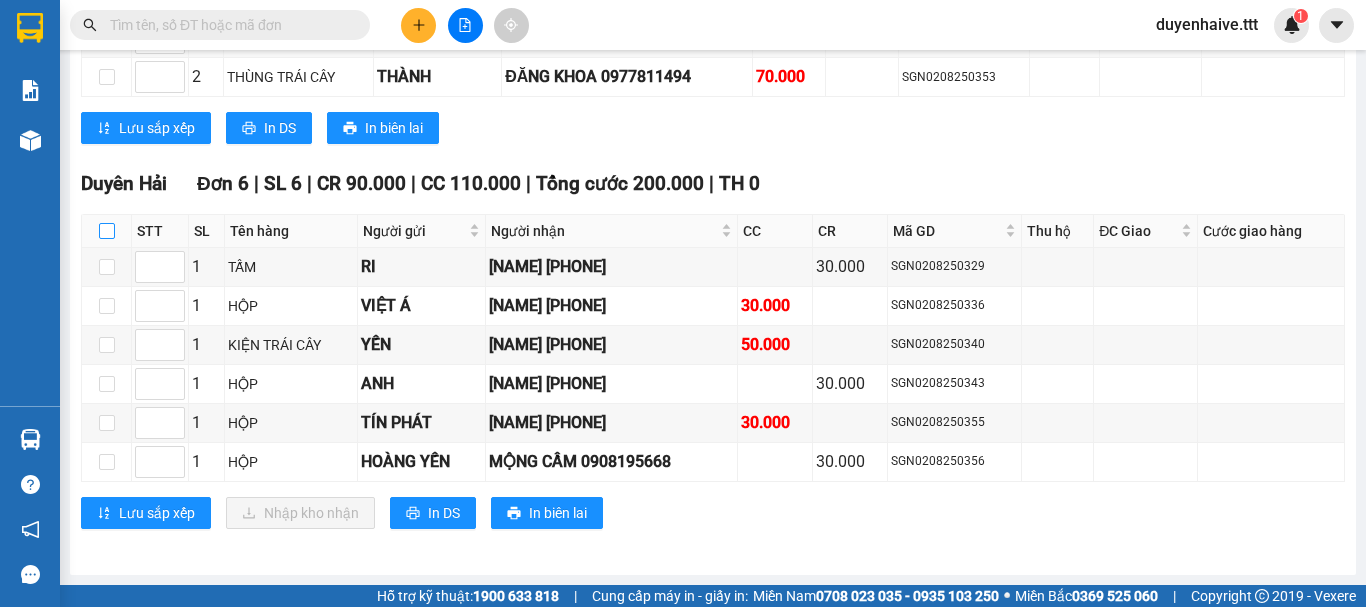 click at bounding box center (107, 231) 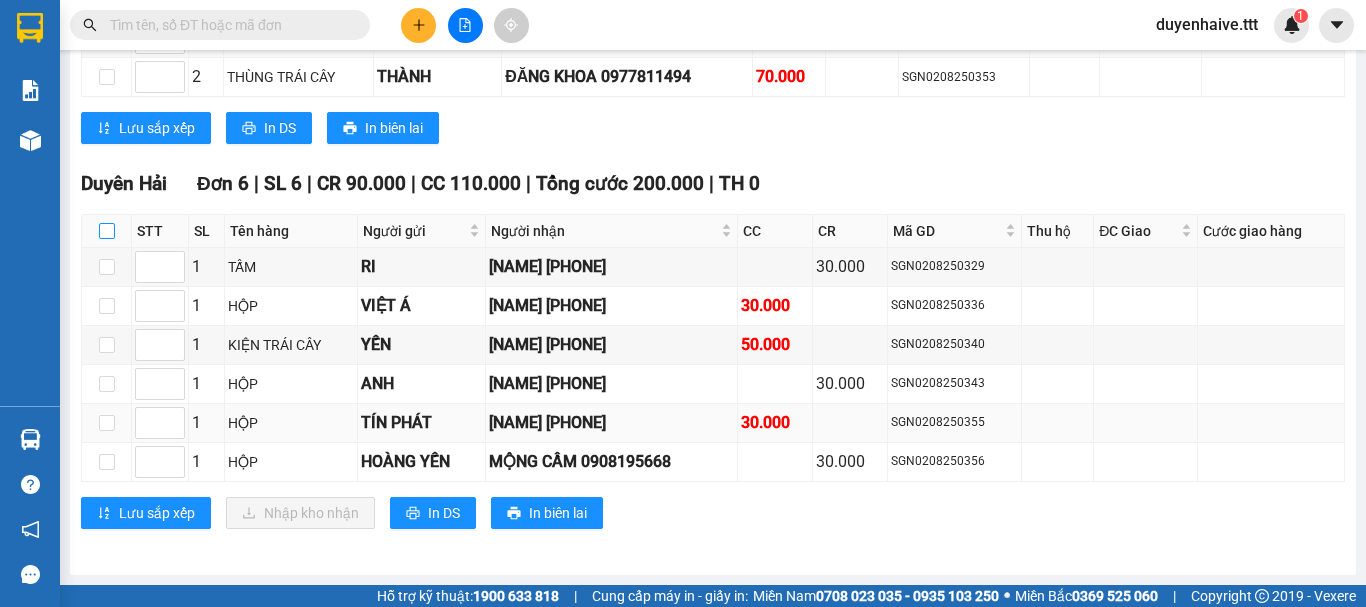checkbox on "true" 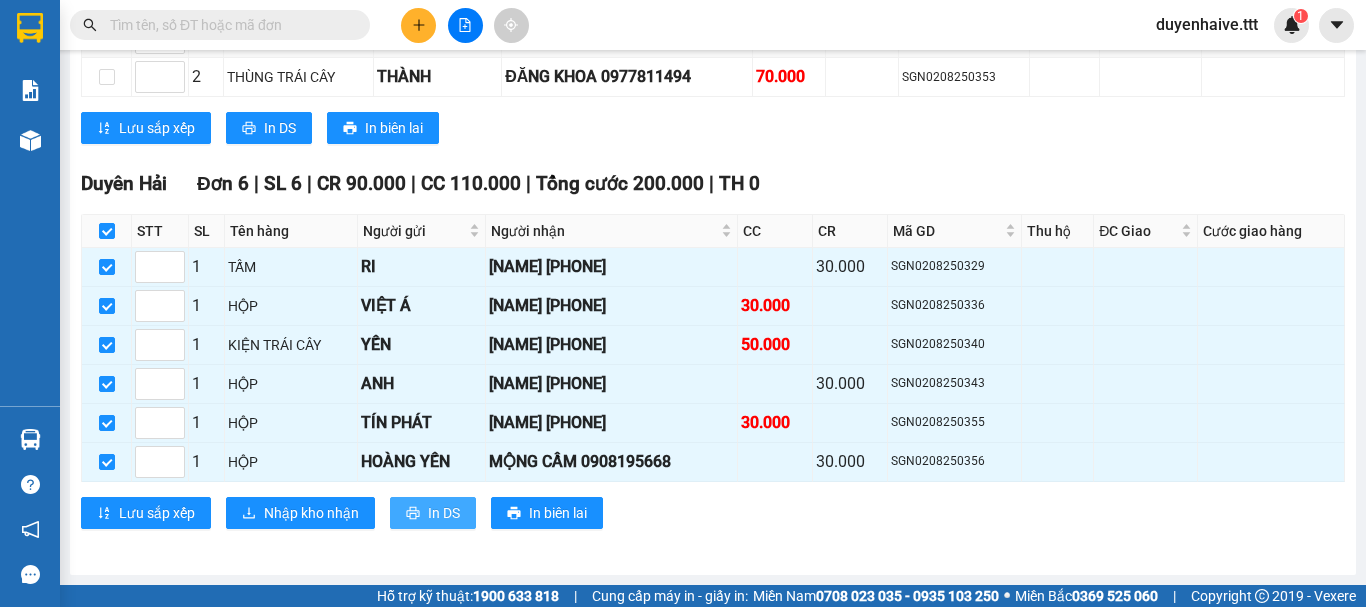 click on "In DS" at bounding box center [444, 513] 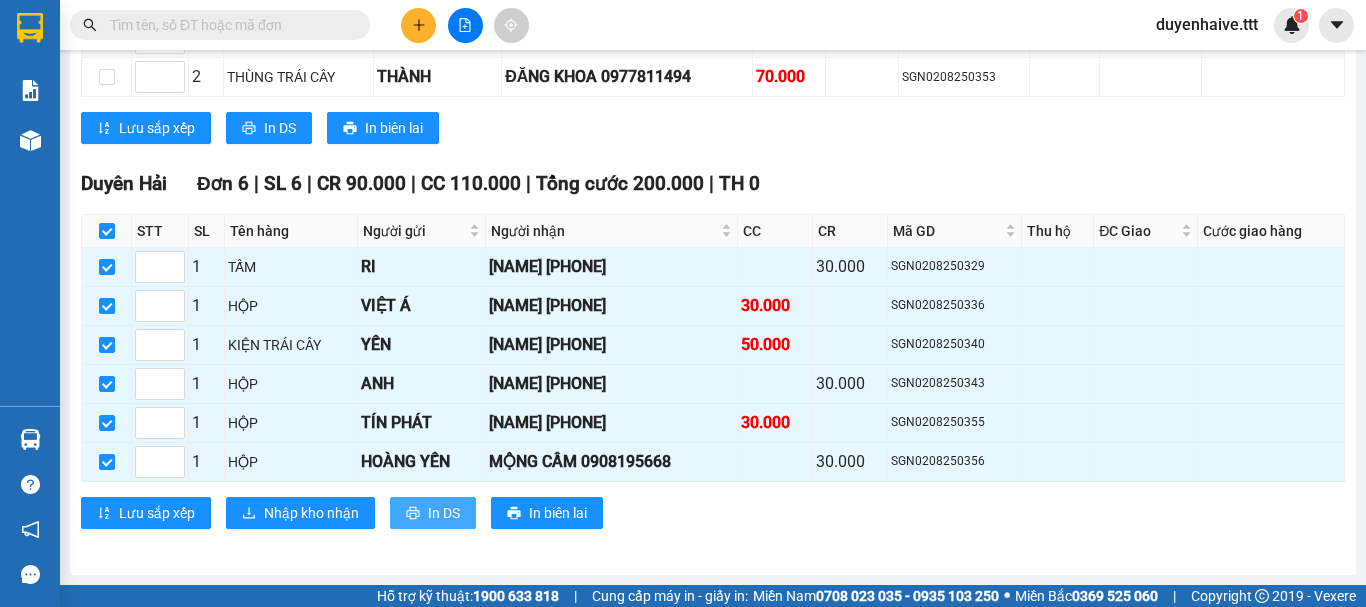scroll, scrollTop: 0, scrollLeft: 0, axis: both 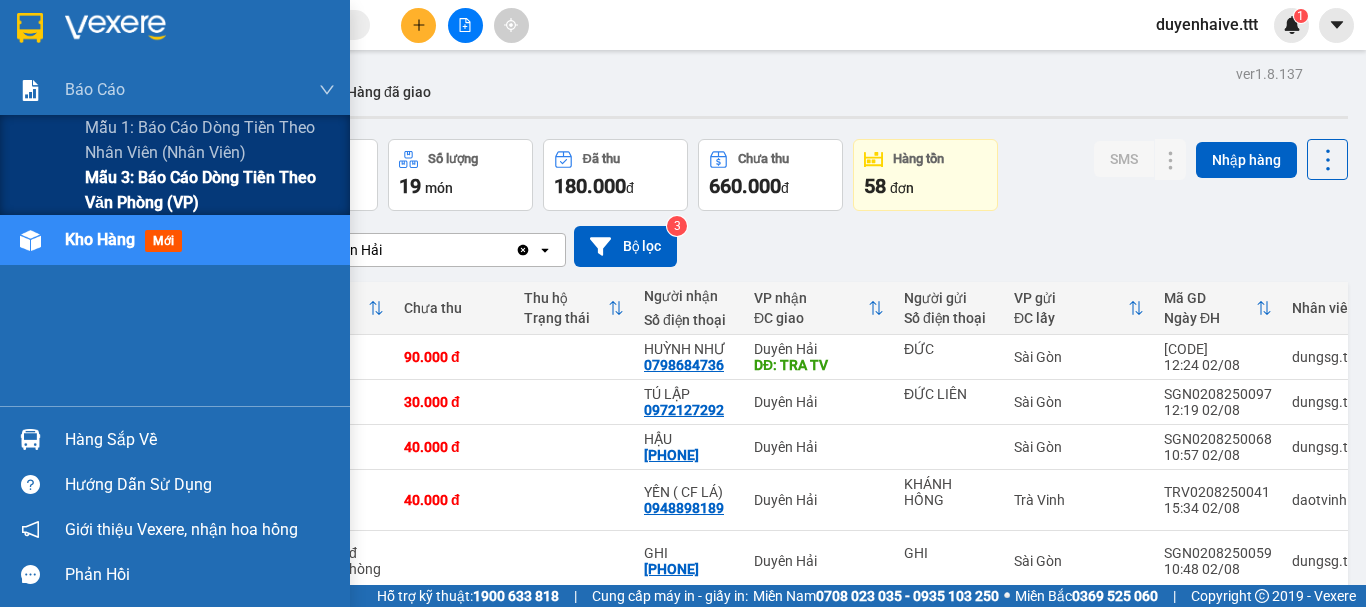 click on "Mẫu 3: Báo cáo dòng tiền theo văn phòng (VP)" at bounding box center [210, 190] 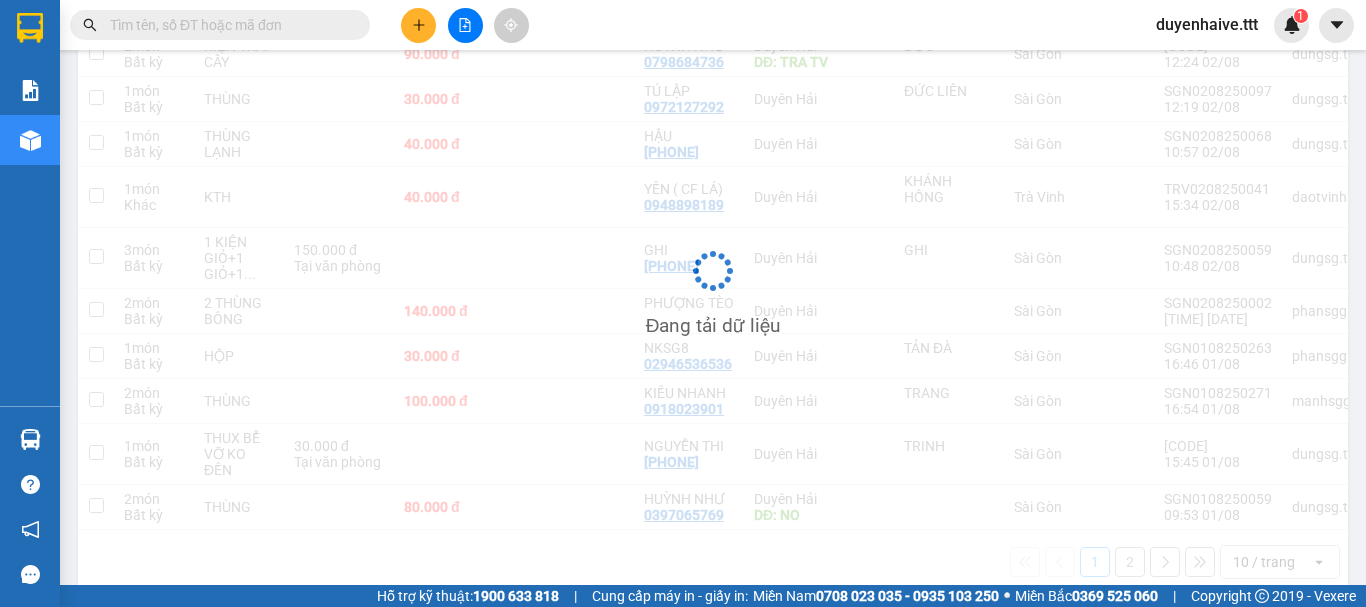 scroll, scrollTop: 0, scrollLeft: 0, axis: both 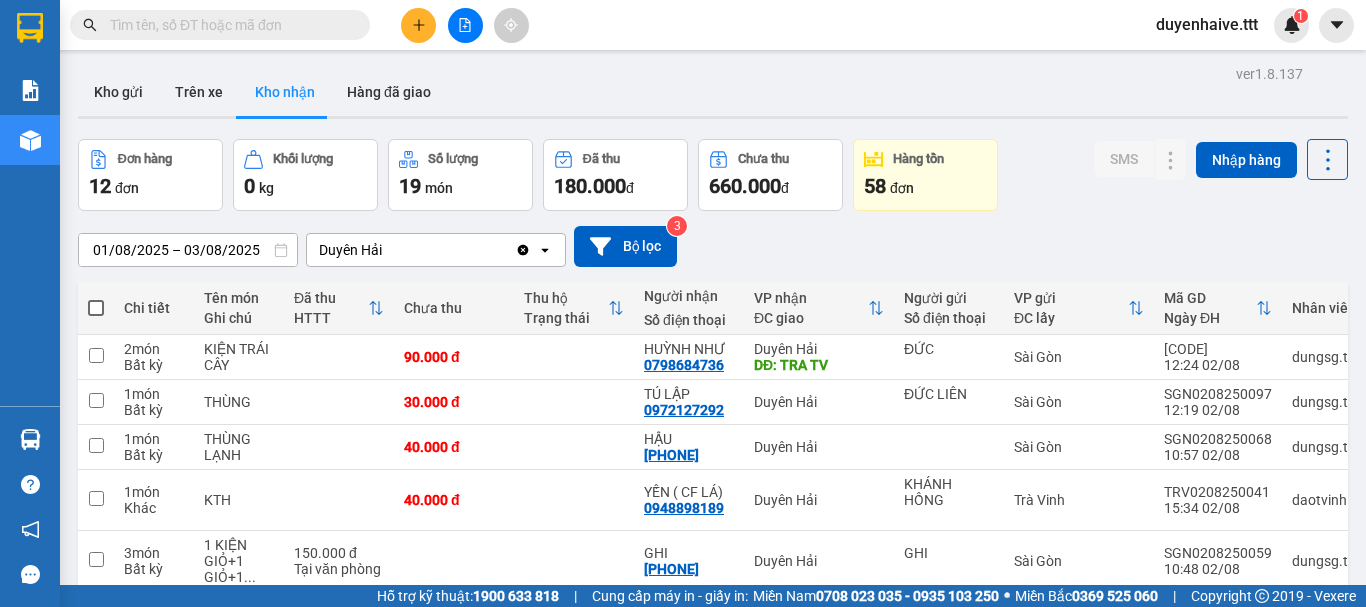 click at bounding box center (228, 25) 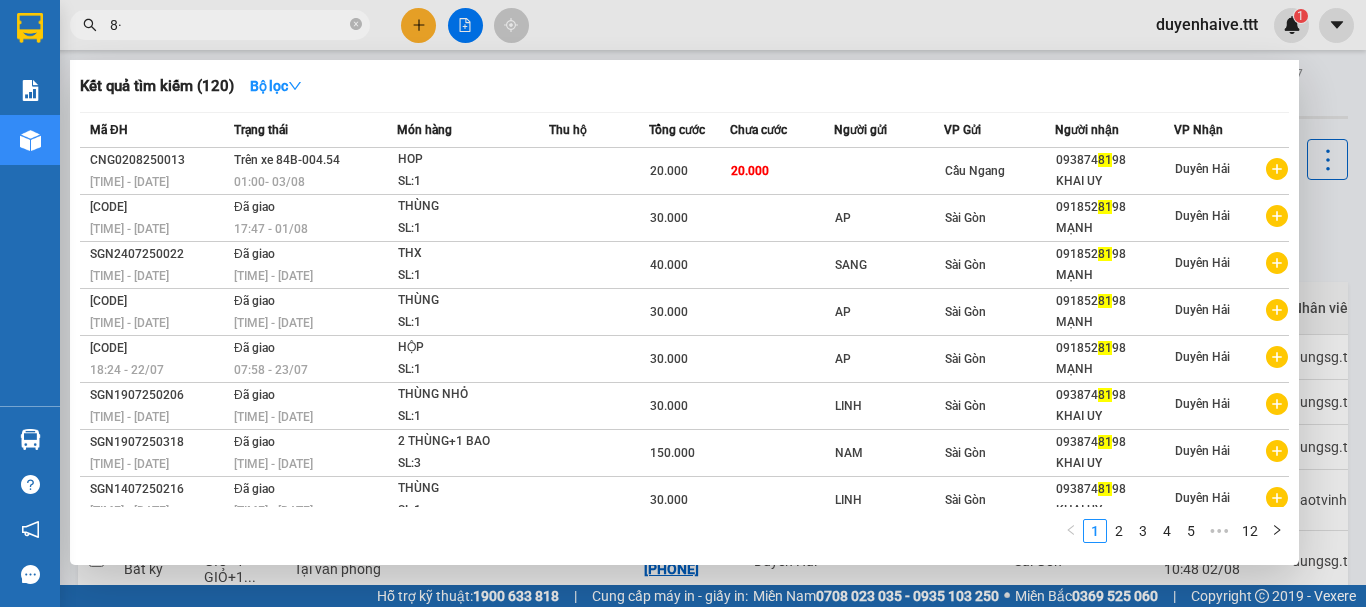 type on "8" 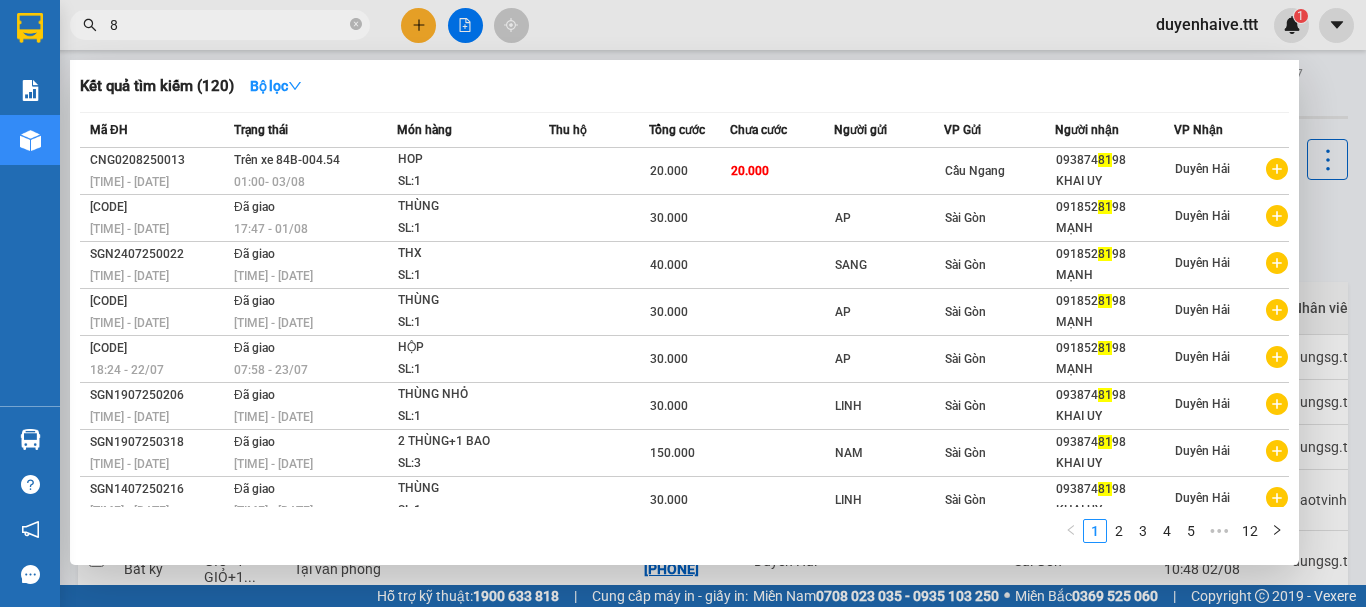 type 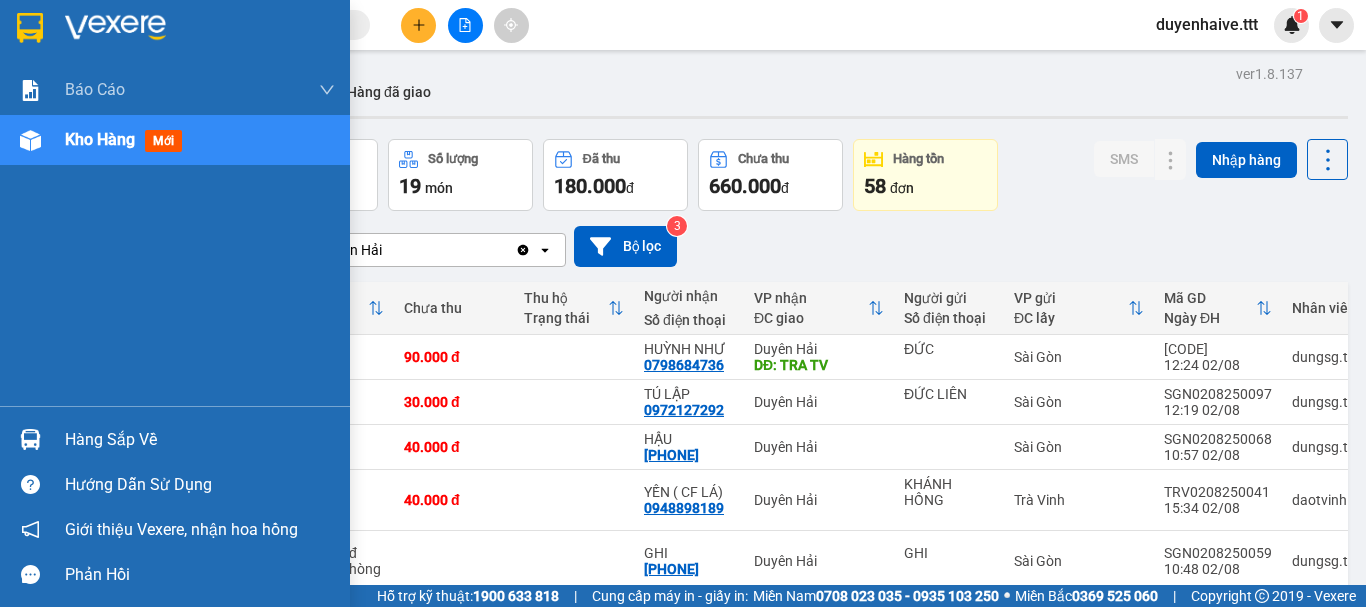 click on "Hàng sắp về" at bounding box center [200, 440] 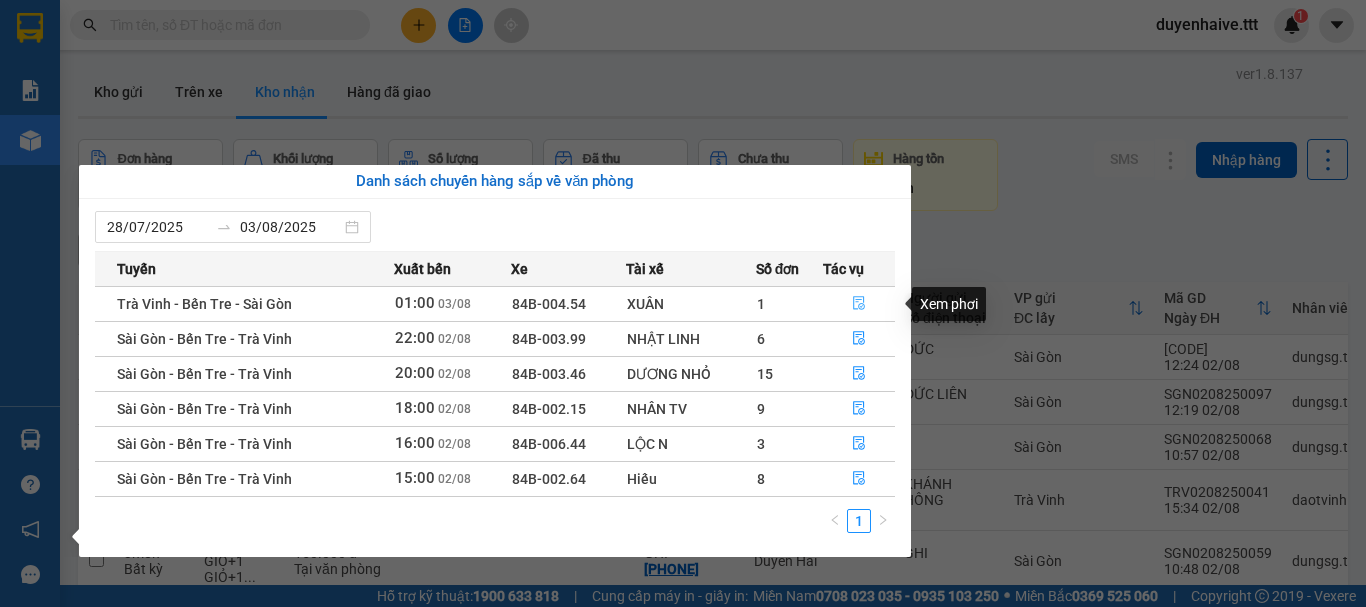 click at bounding box center (859, 304) 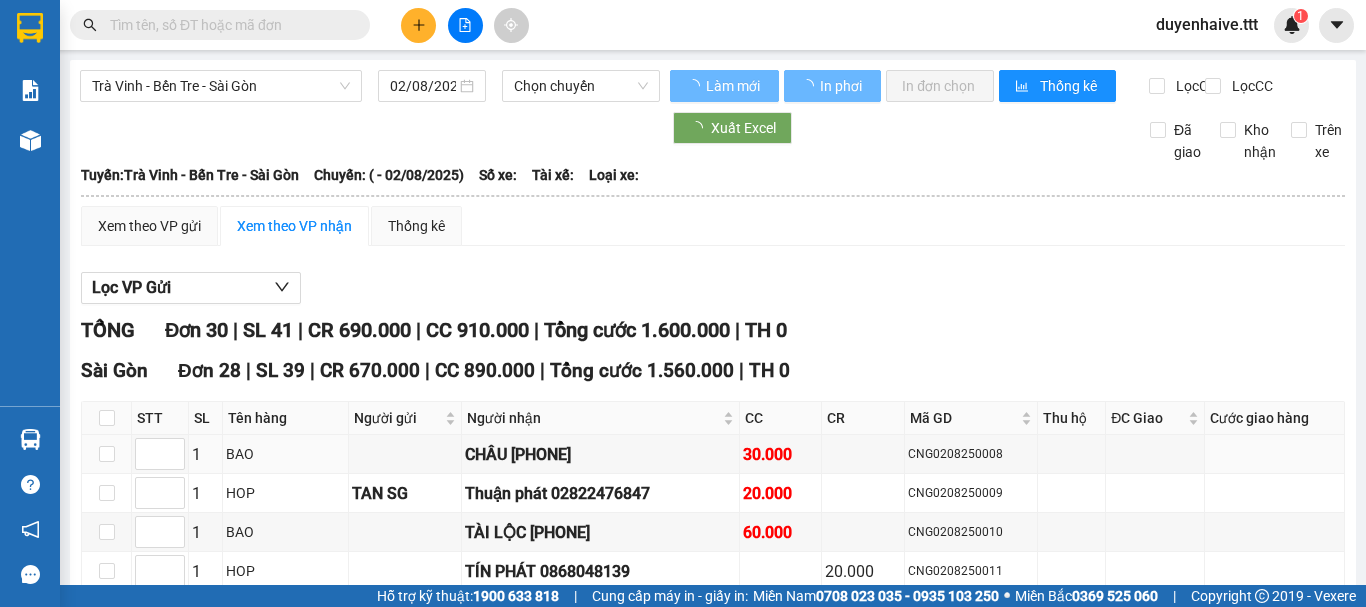 type on "03/08/2025" 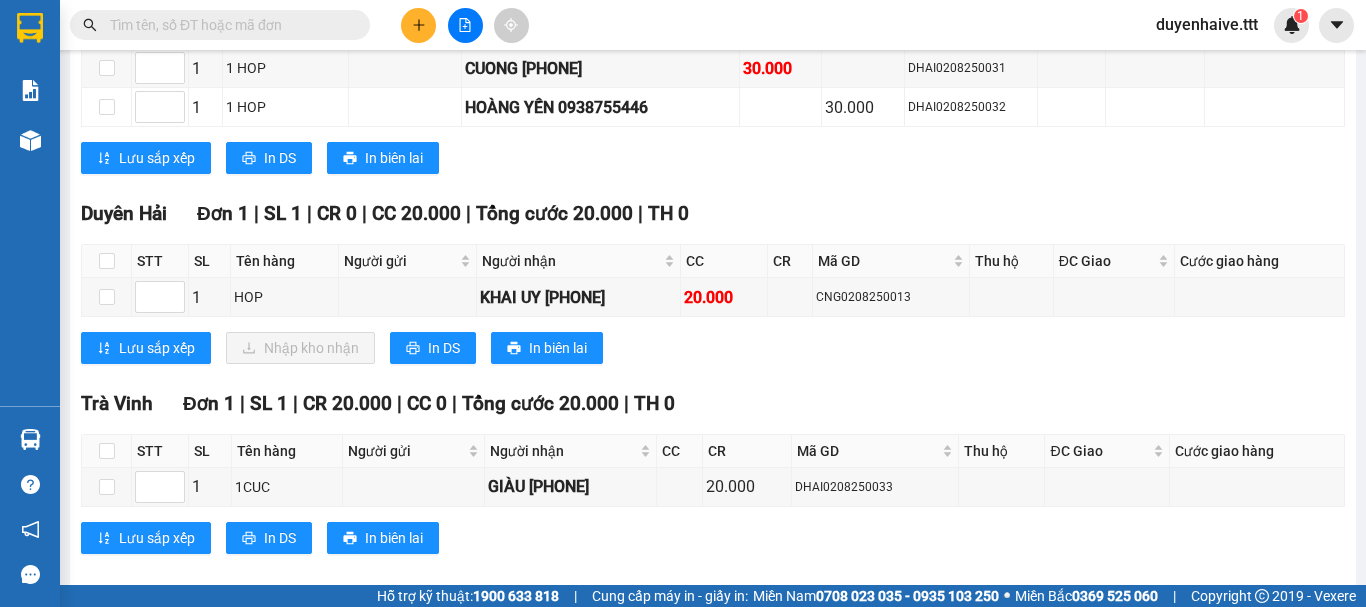 scroll, scrollTop: 1442, scrollLeft: 0, axis: vertical 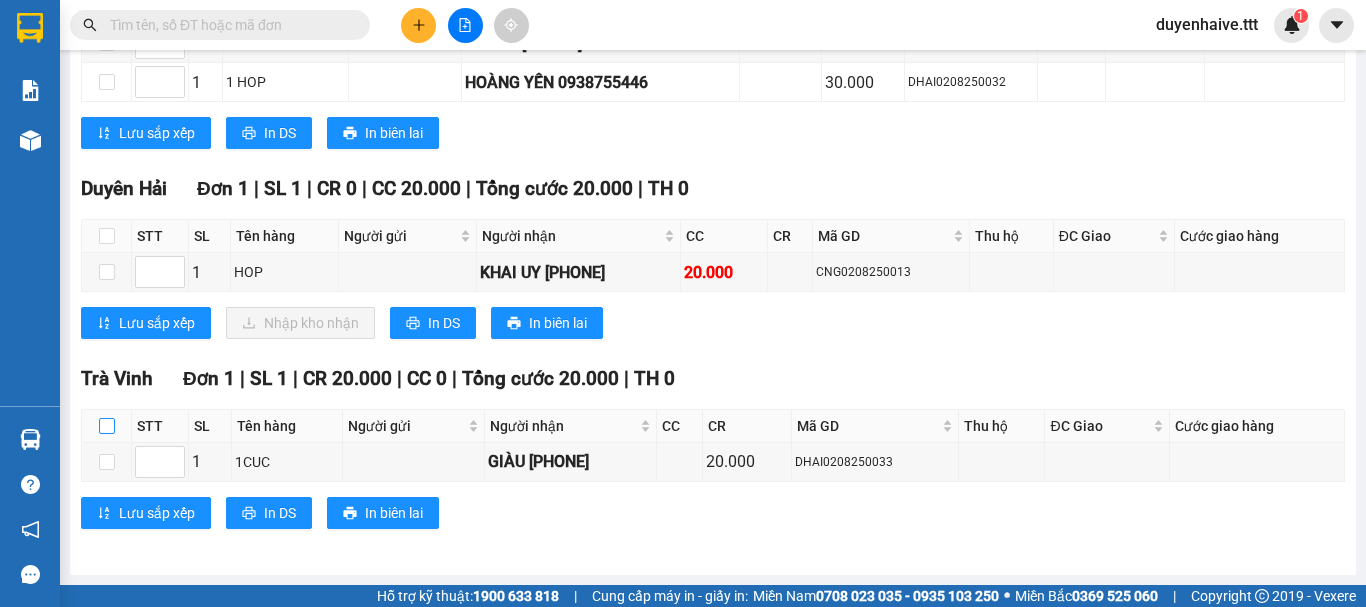 click at bounding box center [107, 426] 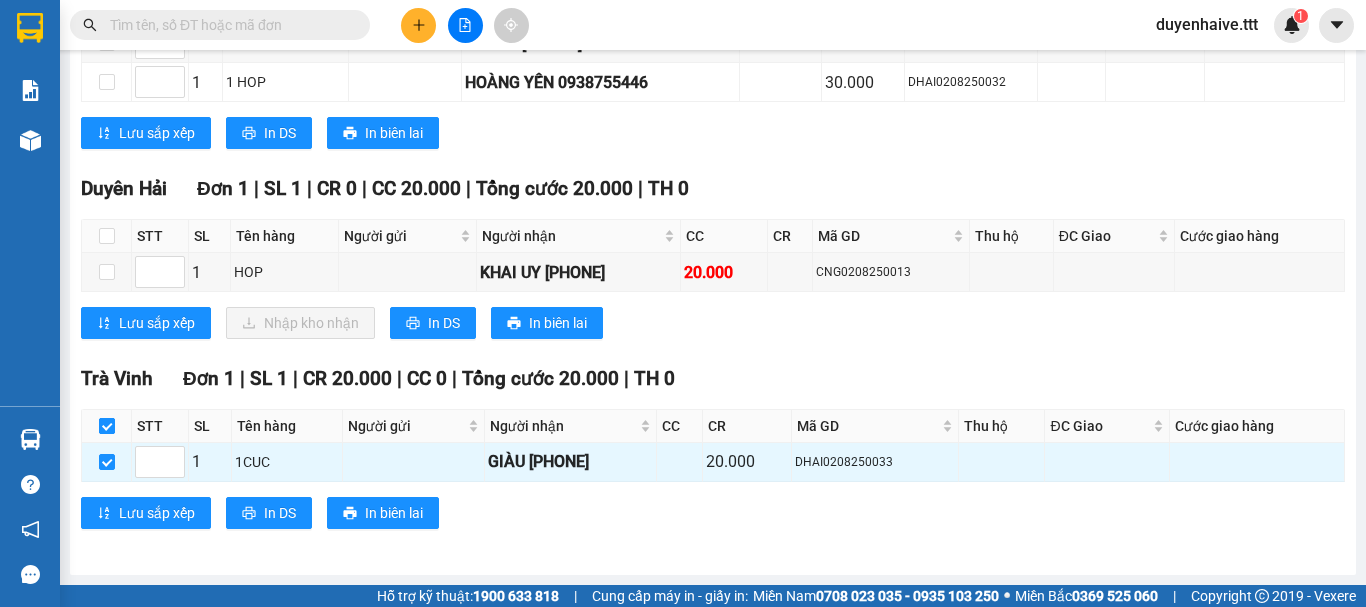 click at bounding box center [107, 426] 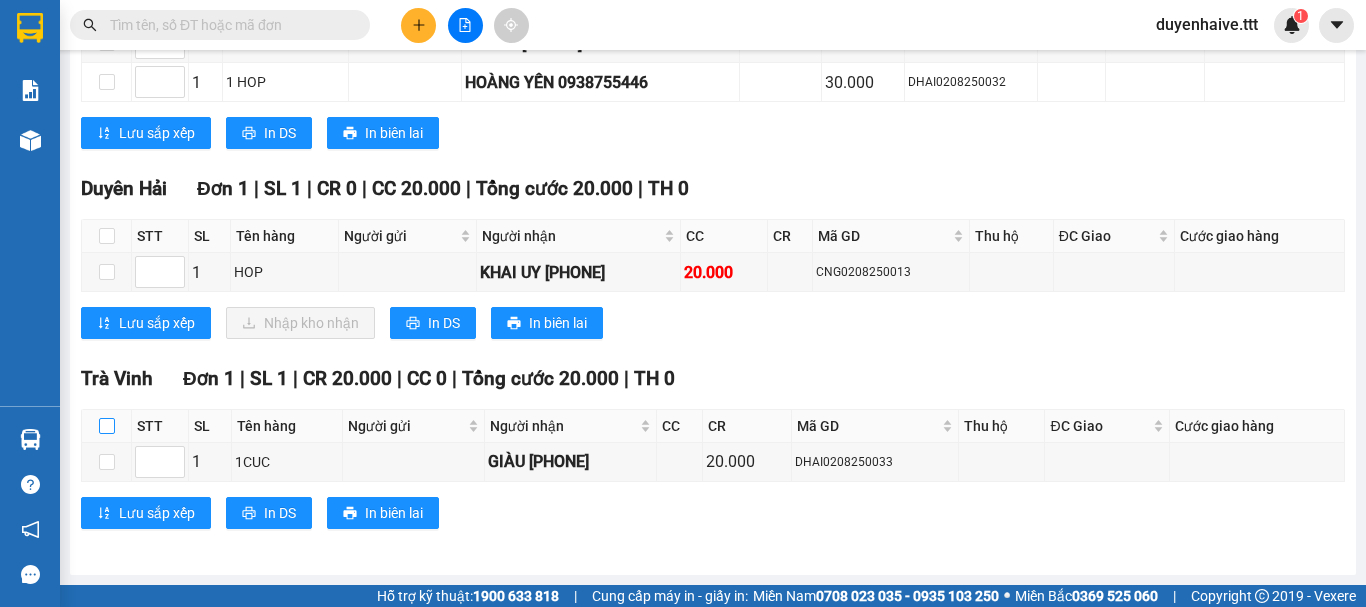 checkbox on "false" 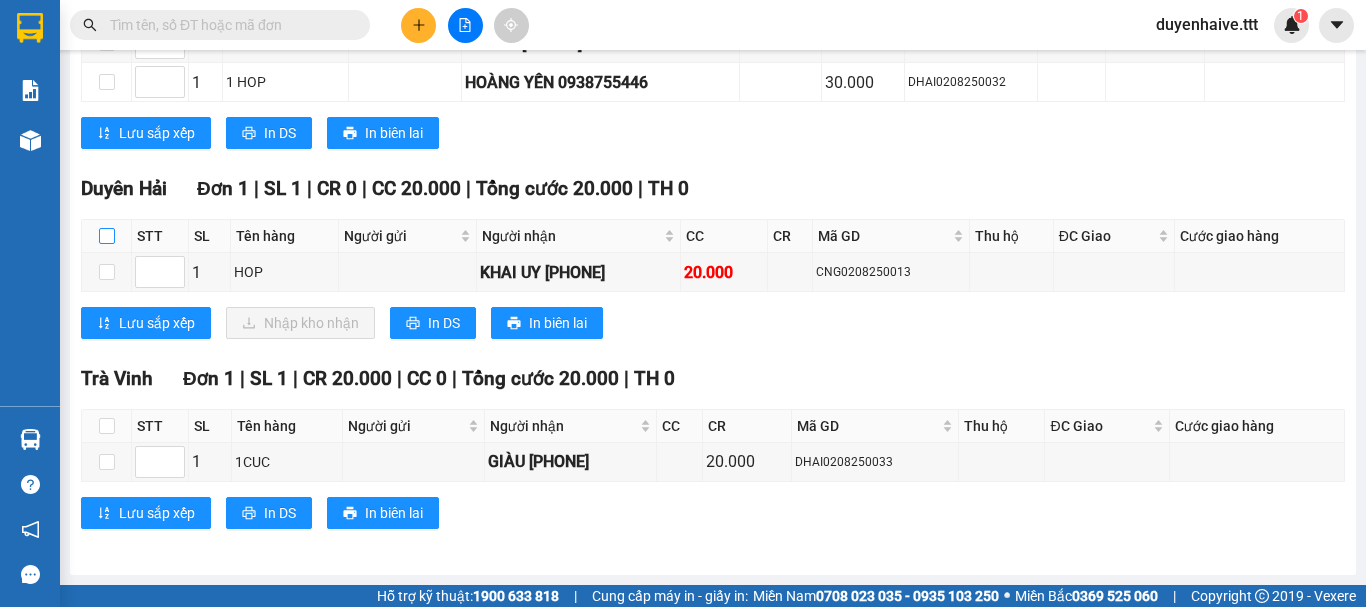 click at bounding box center [107, 236] 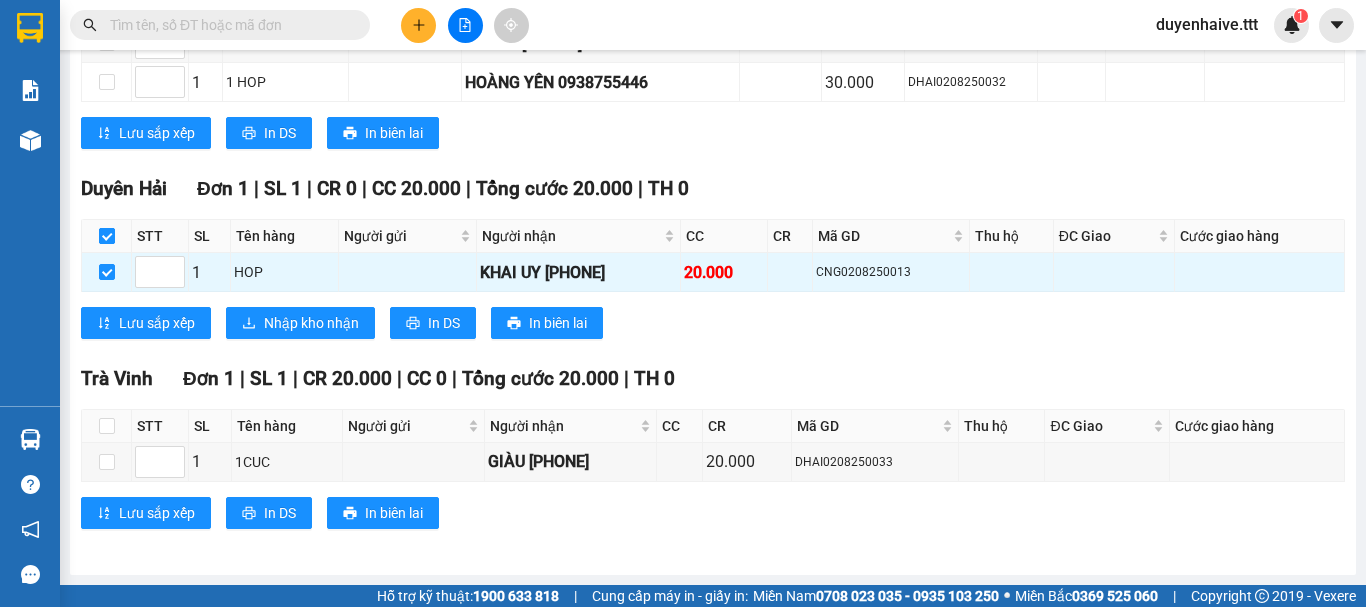 click at bounding box center [107, 236] 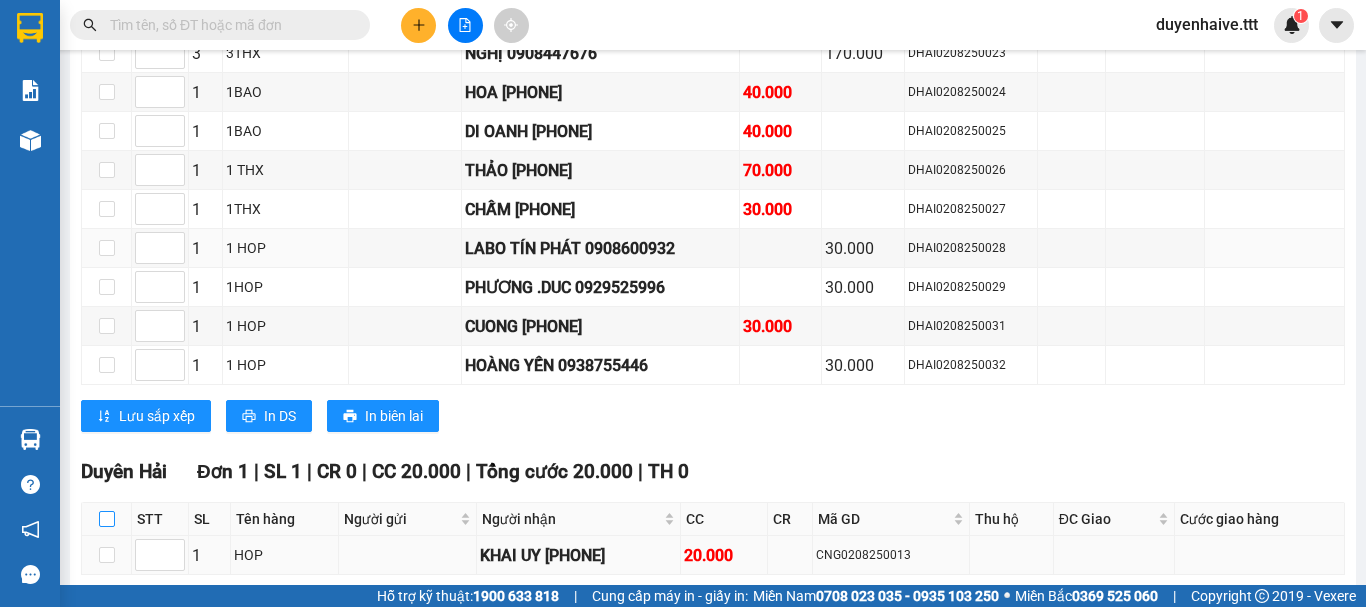 scroll, scrollTop: 1342, scrollLeft: 0, axis: vertical 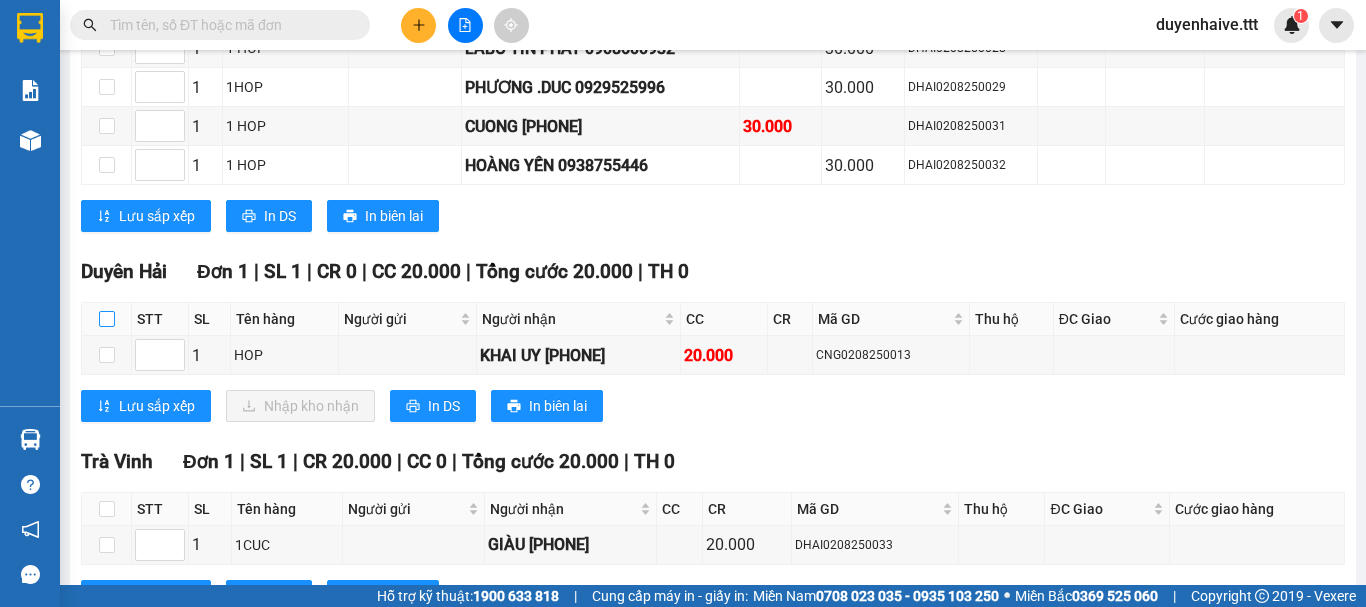 click at bounding box center (107, 319) 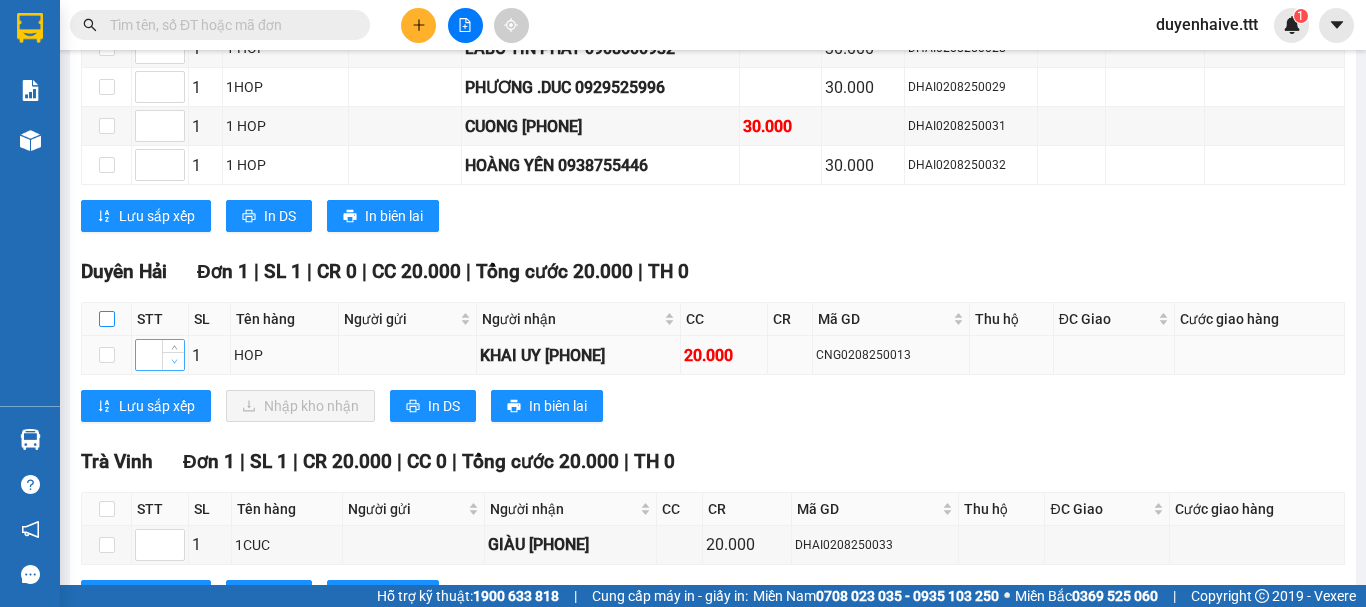 checkbox on "true" 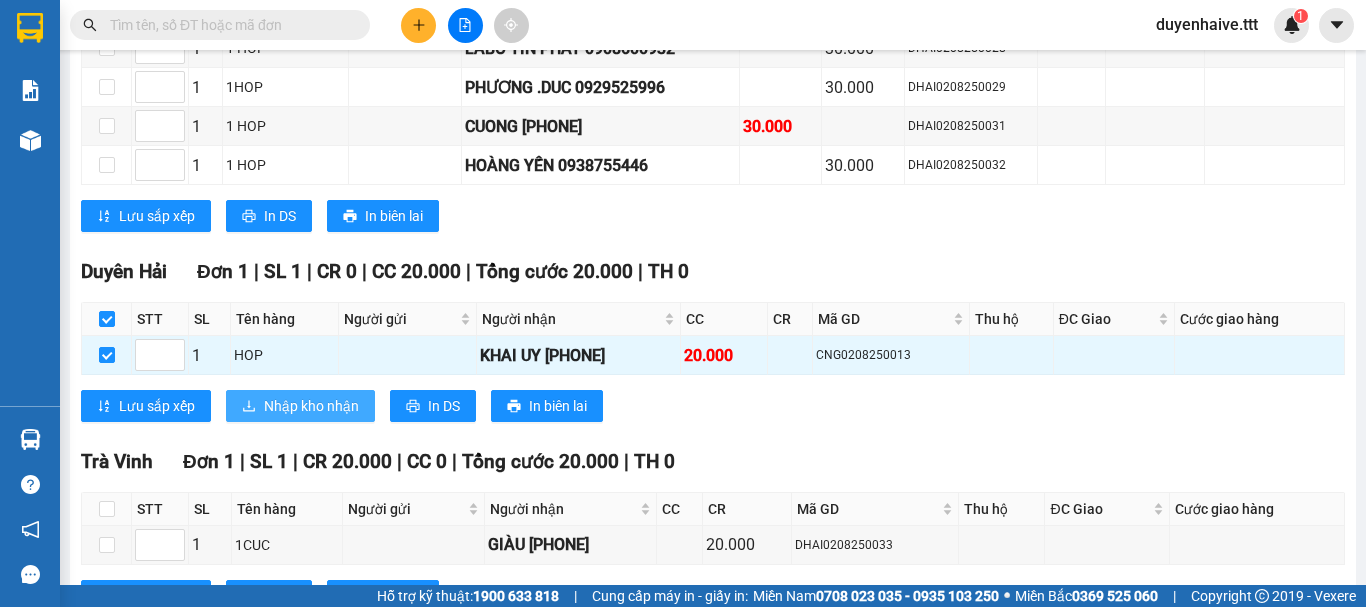 click on "Nhập kho nhận" at bounding box center (311, 406) 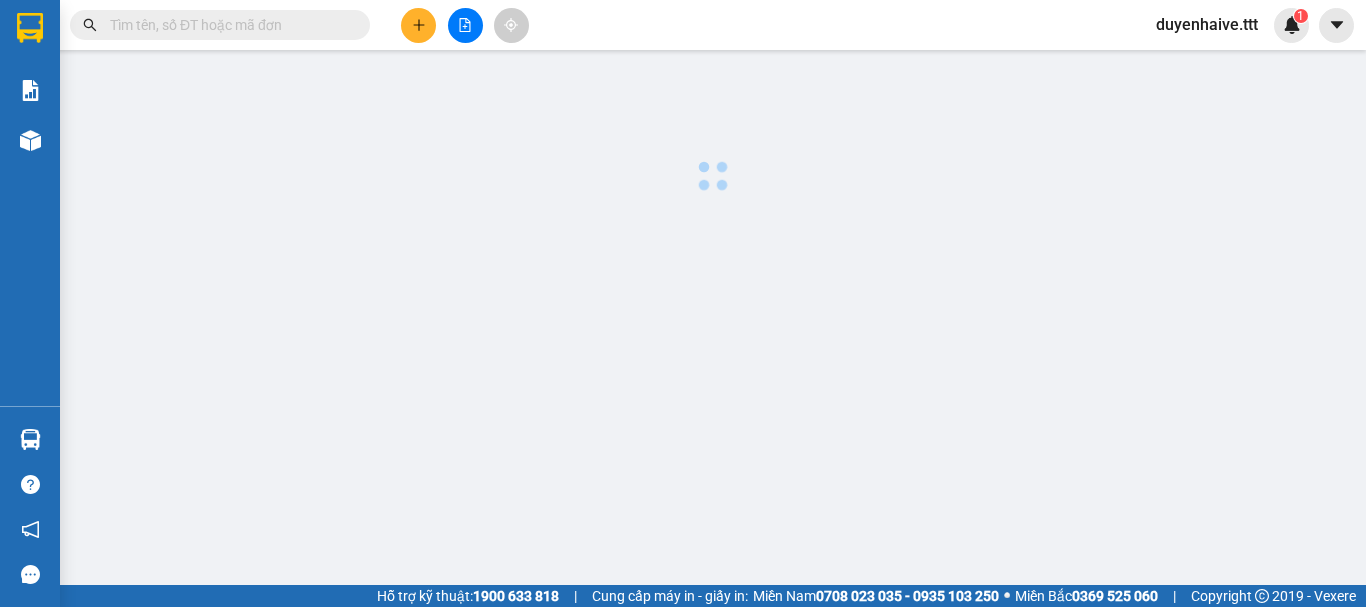 scroll, scrollTop: 0, scrollLeft: 0, axis: both 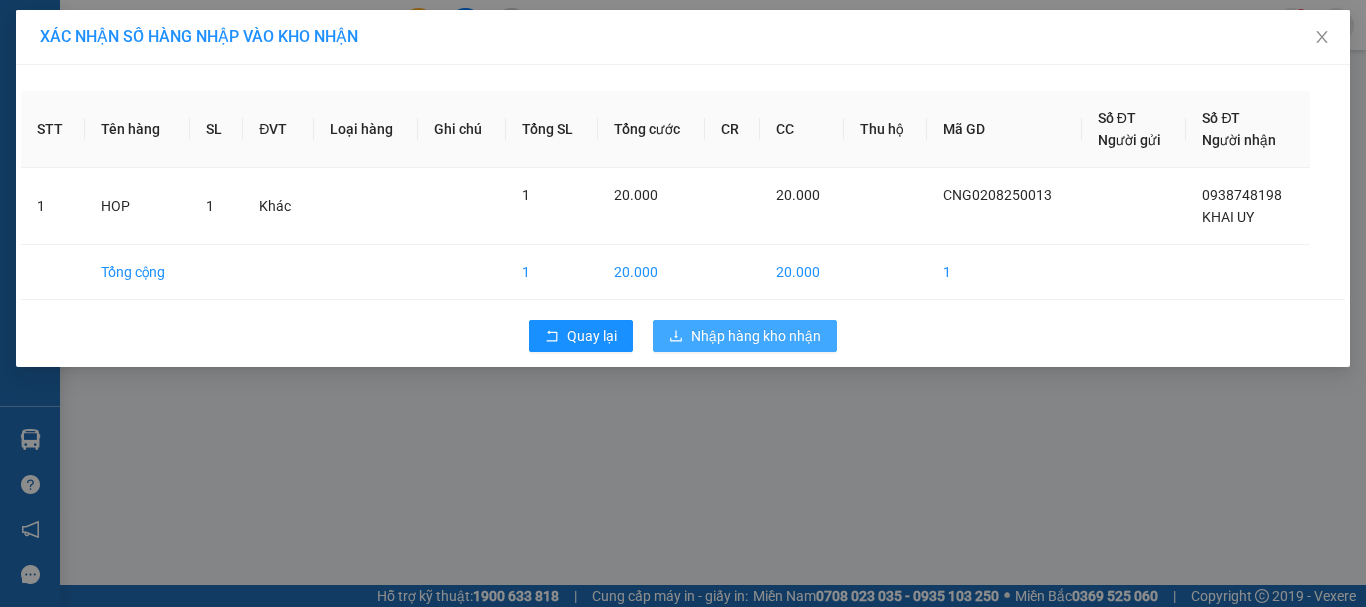 click on "Nhập hàng kho nhận" at bounding box center [756, 336] 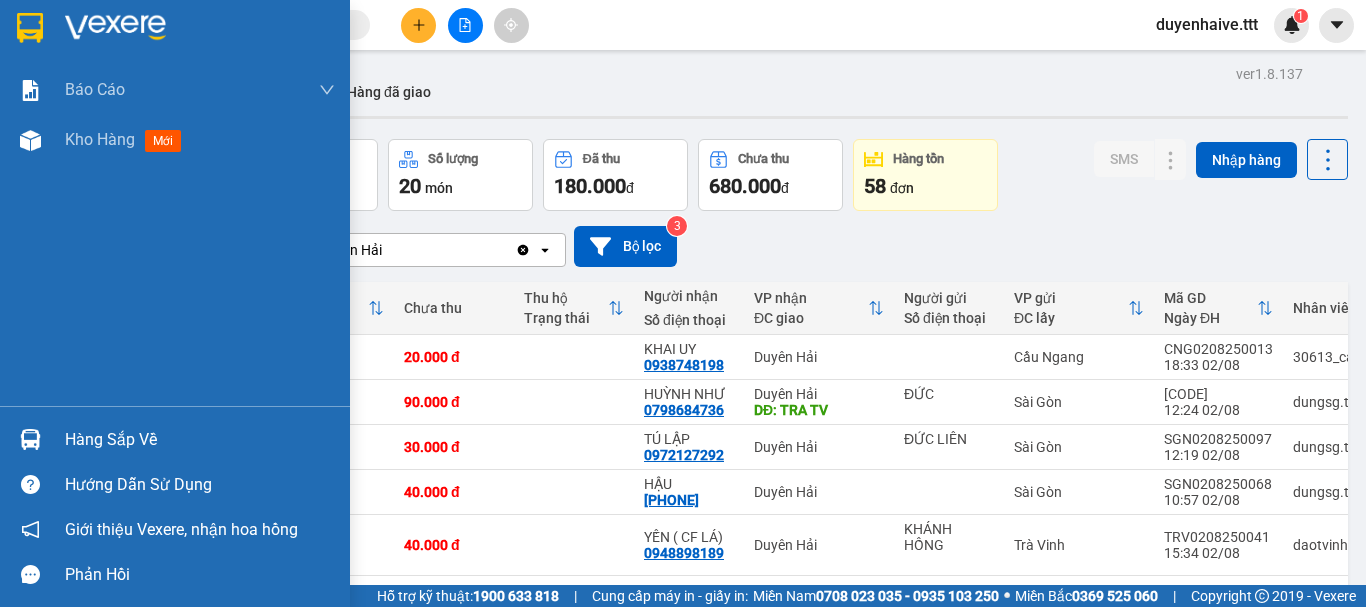click on "Hàng sắp về" at bounding box center (200, 440) 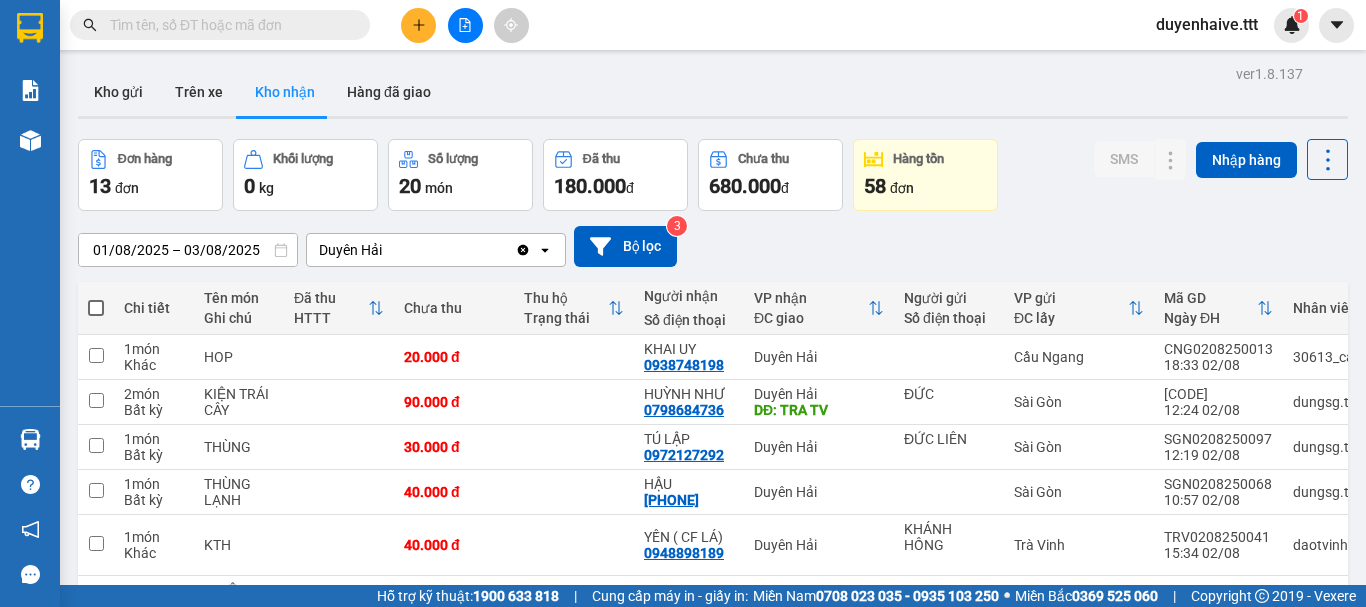 click on "Kết quả tìm kiếm ( 120 )  Bộ lọc  Mã ĐH Trạng thái Món hàng Thu hộ Tổng cước Chưa cước Người gửi VP Gửi Người nhận VP Nhận CNG0208250013 18:33 - 02/08 Trên xe   84B-004.54 01:00  -   03/08 HOP SL:  1 20.000 20.000 Cầu Ngang 0938748198 KHAI UY Duyên Hải SGN3007250241 17:27 - 30/07 Đã giao   17:47 - 01/08 THÙNG SL:  1 30.000 AP  Sài Gòn 0918528198 MẠNH  Duyên Hải SGN2407250022 08:45 - 24/07 Đã giao   17:21 - 24/07 THX SL:  1 40.000 SANG  Sài Gòn 0918528198 MẠNH  Duyên Hải SGN2307250096 11:26 - 23/07 Đã giao   08:19 - 24/07 THÙNG SL:  1 30.000 AP Sài Gòn 0918528198 MẠNH  Duyên Hải SGN2207250330 18:24 - 22/07 Đã giao   07:58 - 23/07 HỘP SL:  1 30.000 AP Sài Gòn 0918528198 MẠNH  Duyên Hải SGN1907250206 15:48 - 19/07 Đã giao   18:30 - 20/07 THÙNG NHỎ SL:  1 30.000 LINH Sài Gòn 0938748198 KHAI UY Duyên Hải SGN1907250318 18:51 - 19/07 Đã giao   18:30 - 20/07 2 THÙNG+1 BAO SL:  3 150.000 NAM Sài Gòn 0938748198   1" at bounding box center [683, 303] 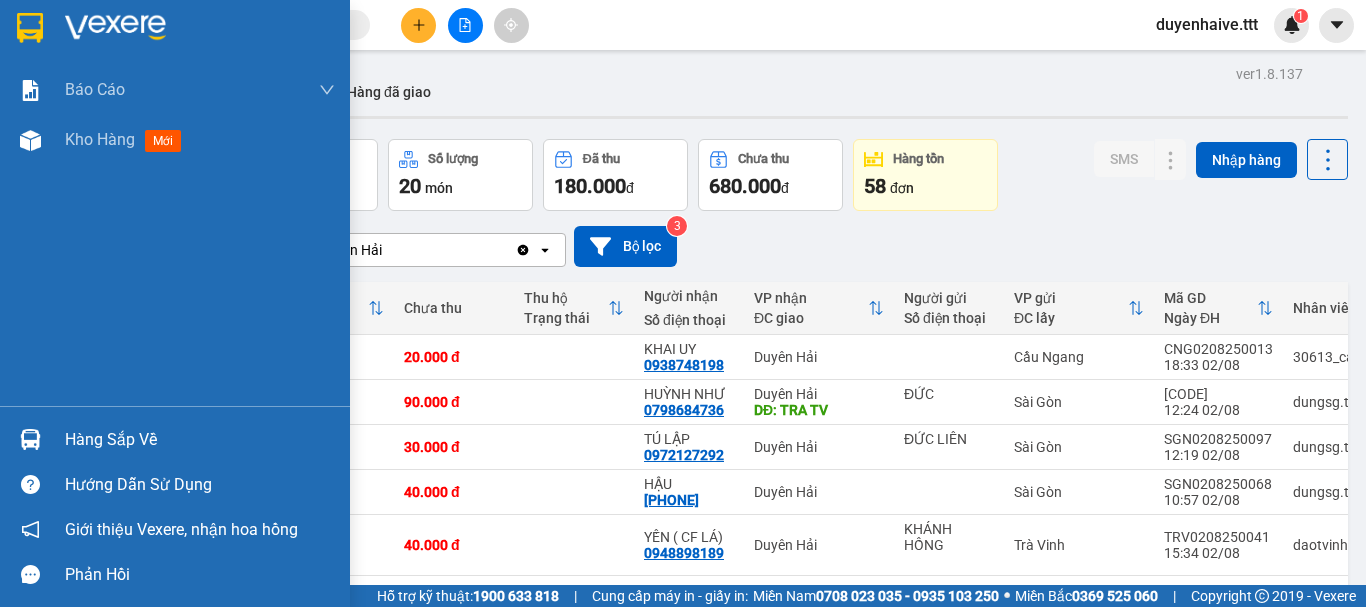 click on "Hàng sắp về" at bounding box center (200, 440) 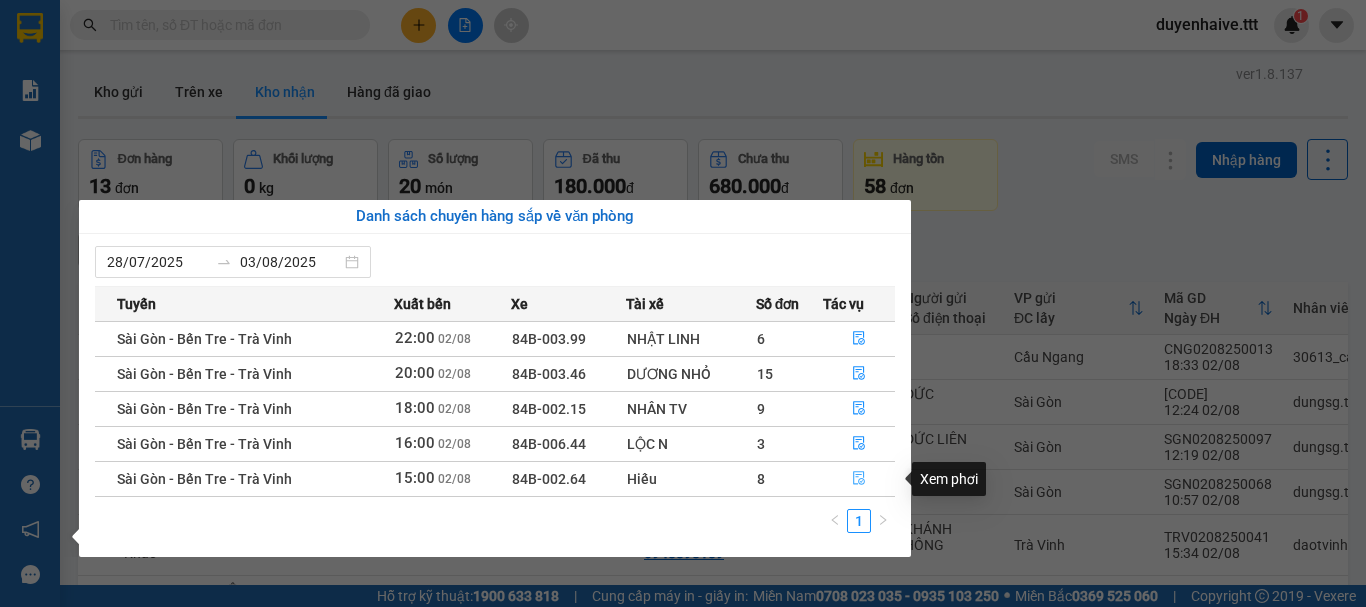 click 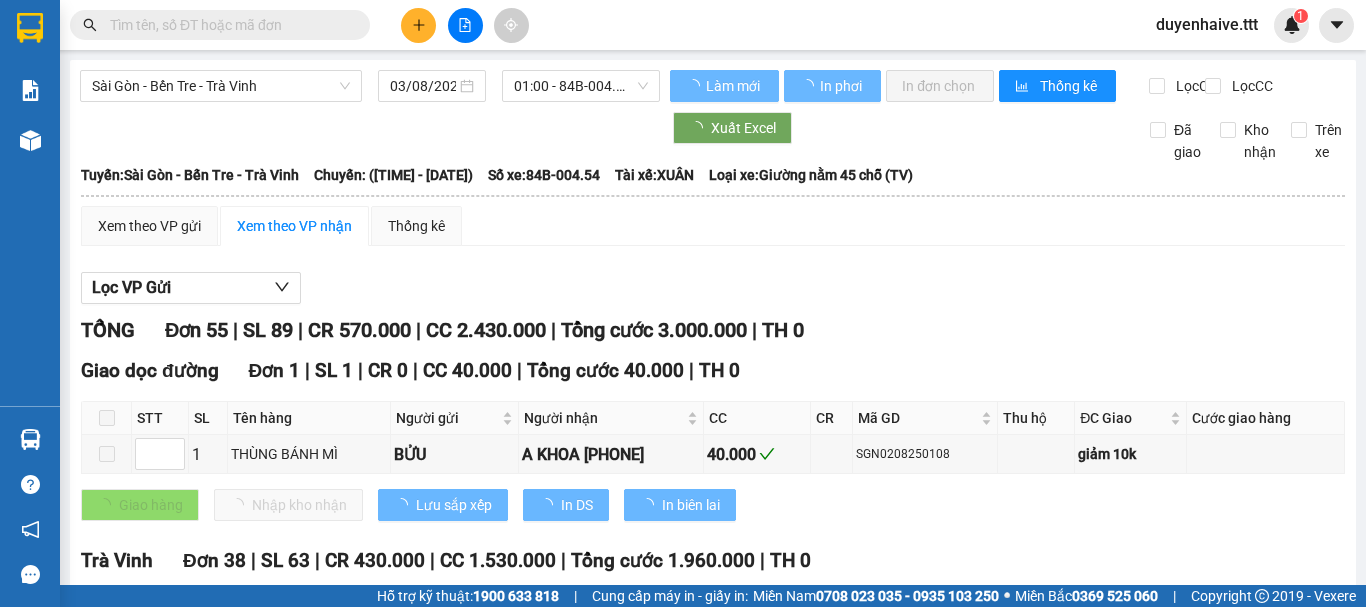 type on "02/08/2025" 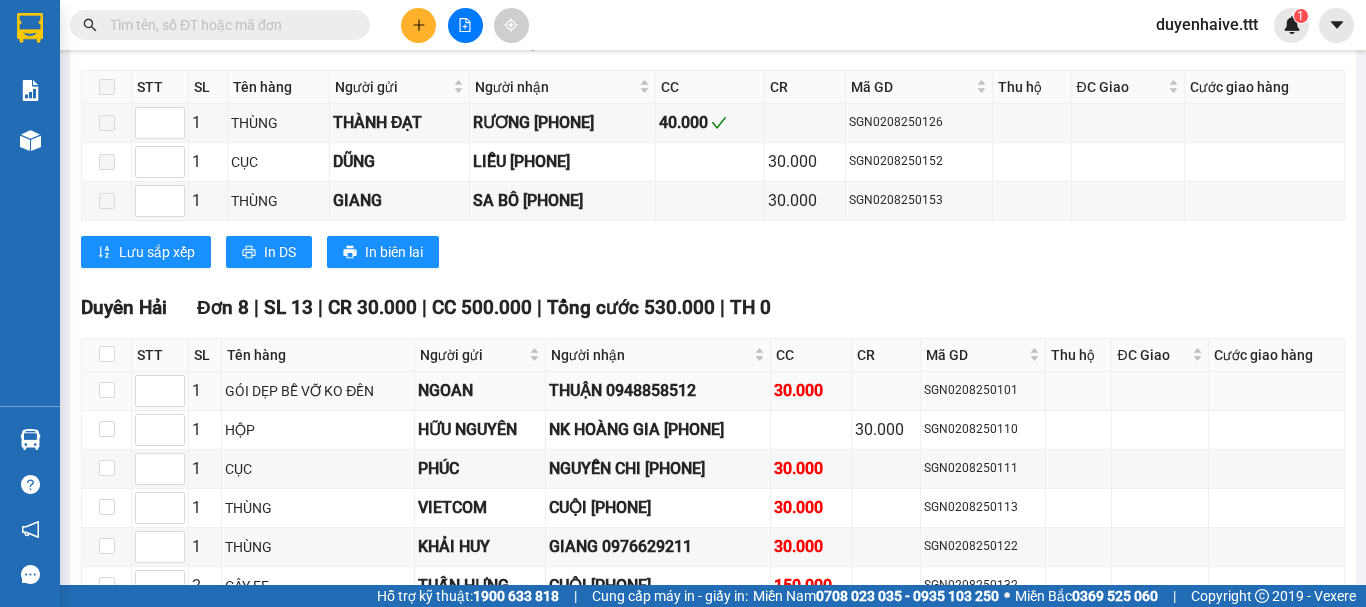 scroll, scrollTop: 2719, scrollLeft: 0, axis: vertical 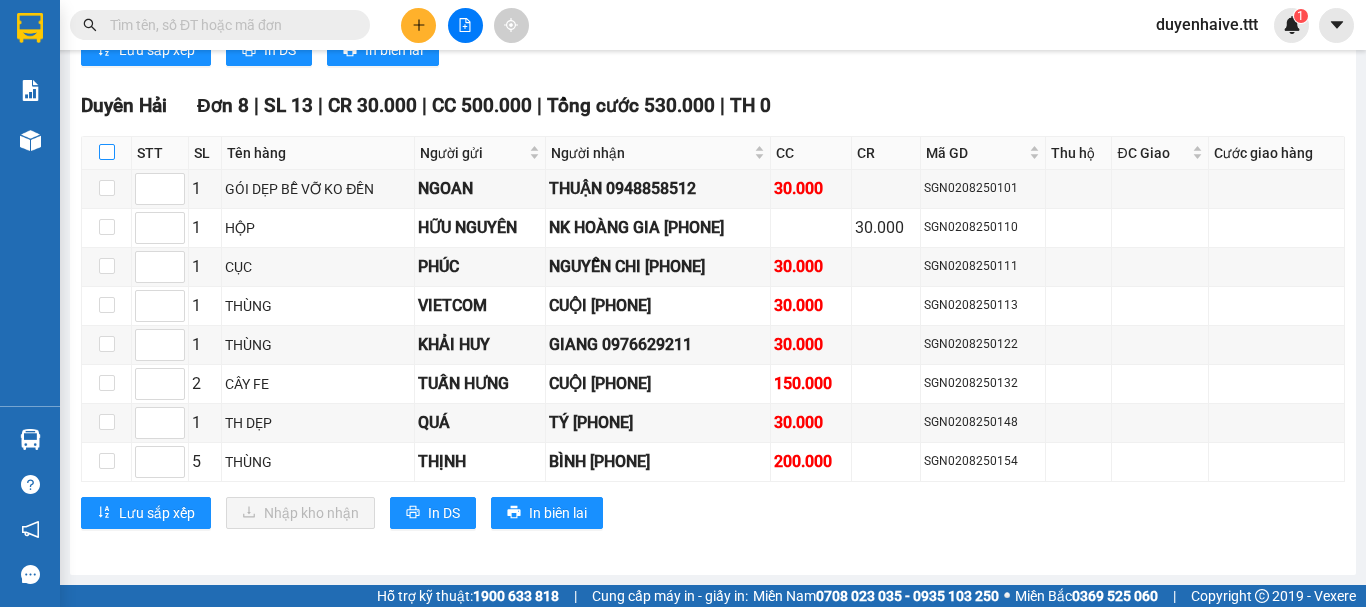 click at bounding box center (107, 152) 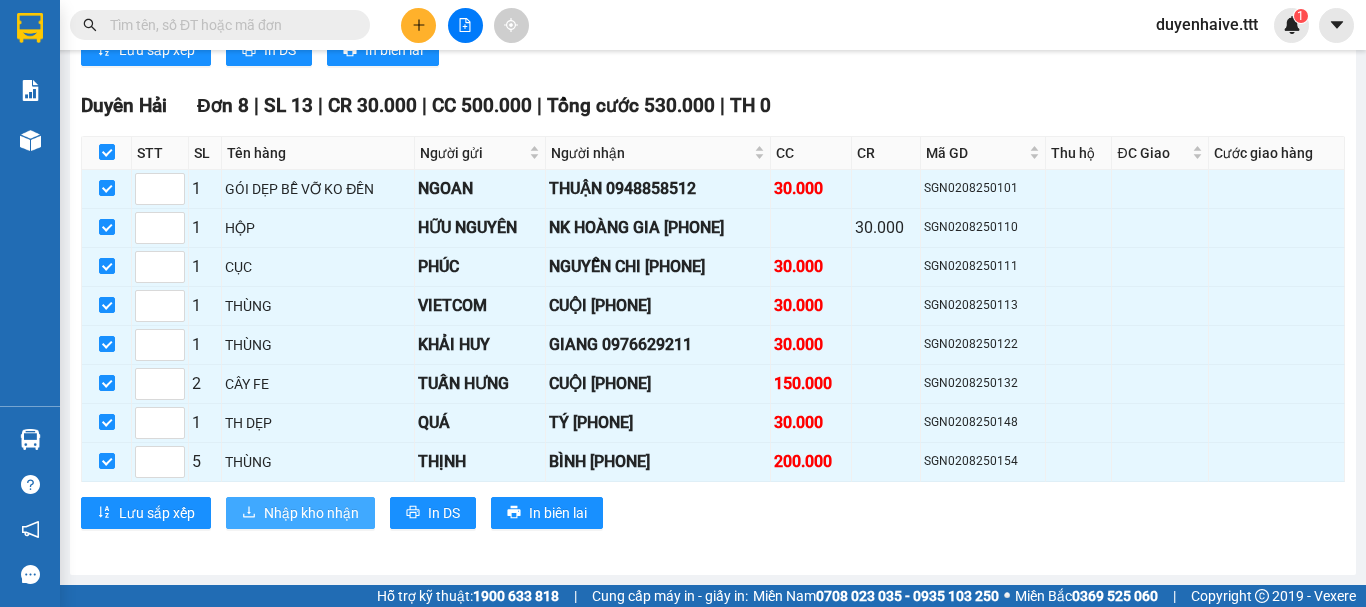 click on "Nhập kho nhận" at bounding box center (311, 513) 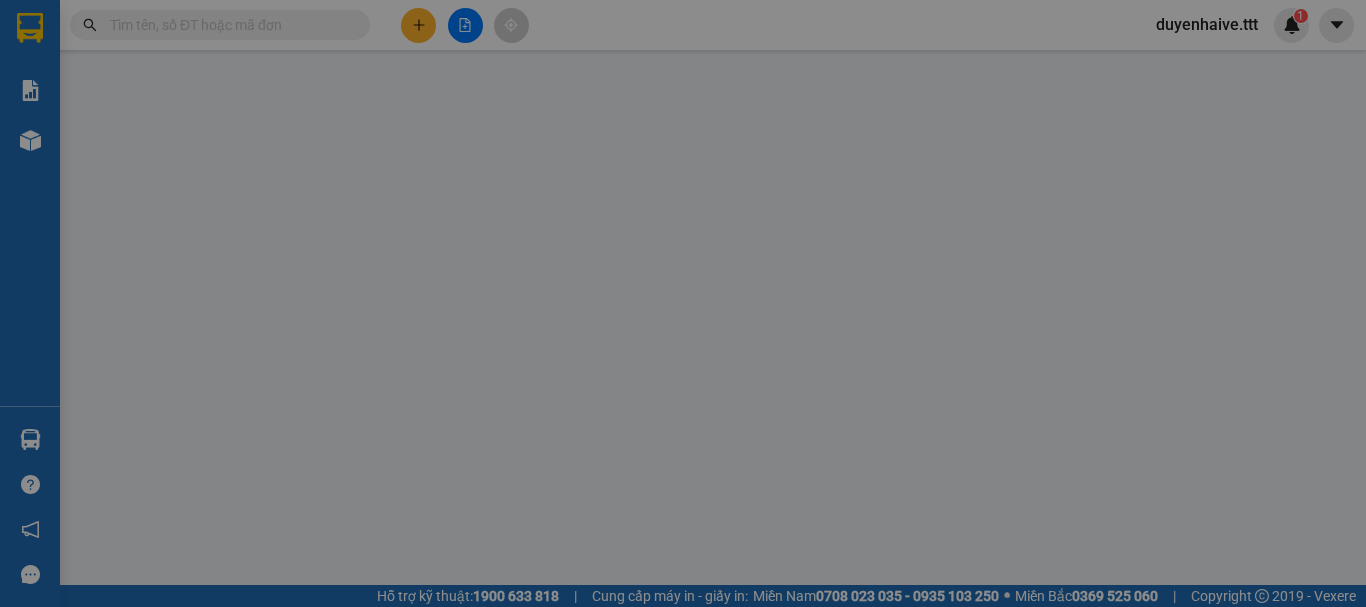 scroll, scrollTop: 0, scrollLeft: 0, axis: both 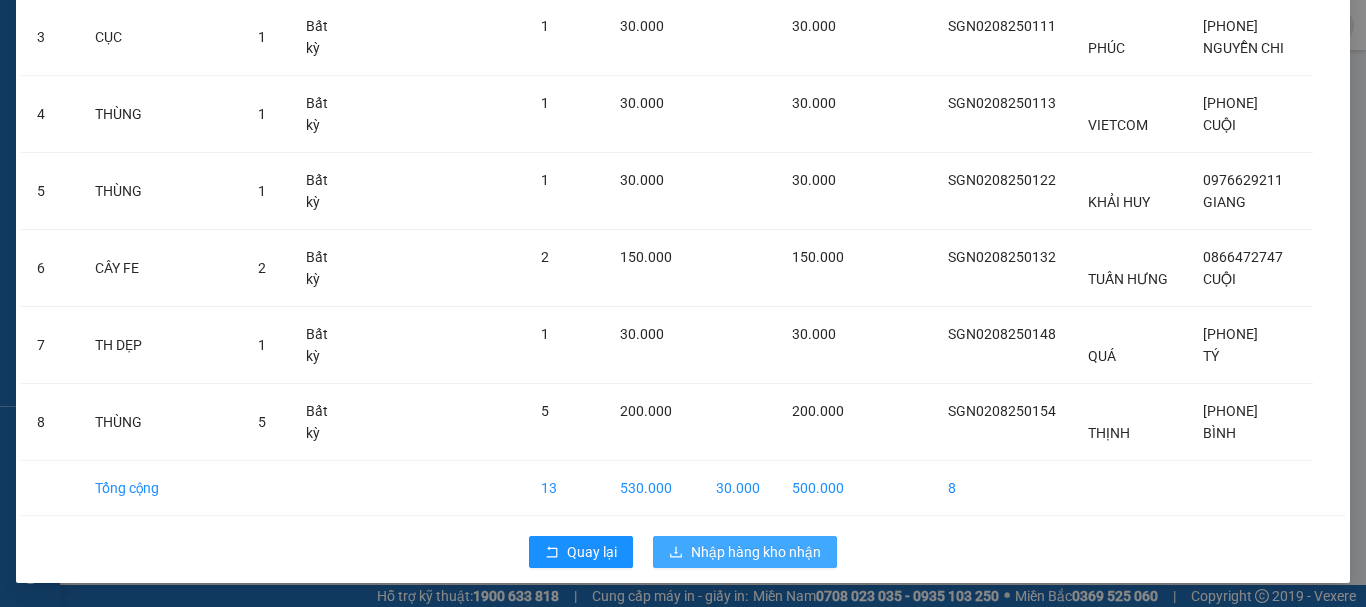 click on "Nhập hàng kho nhận" at bounding box center (756, 552) 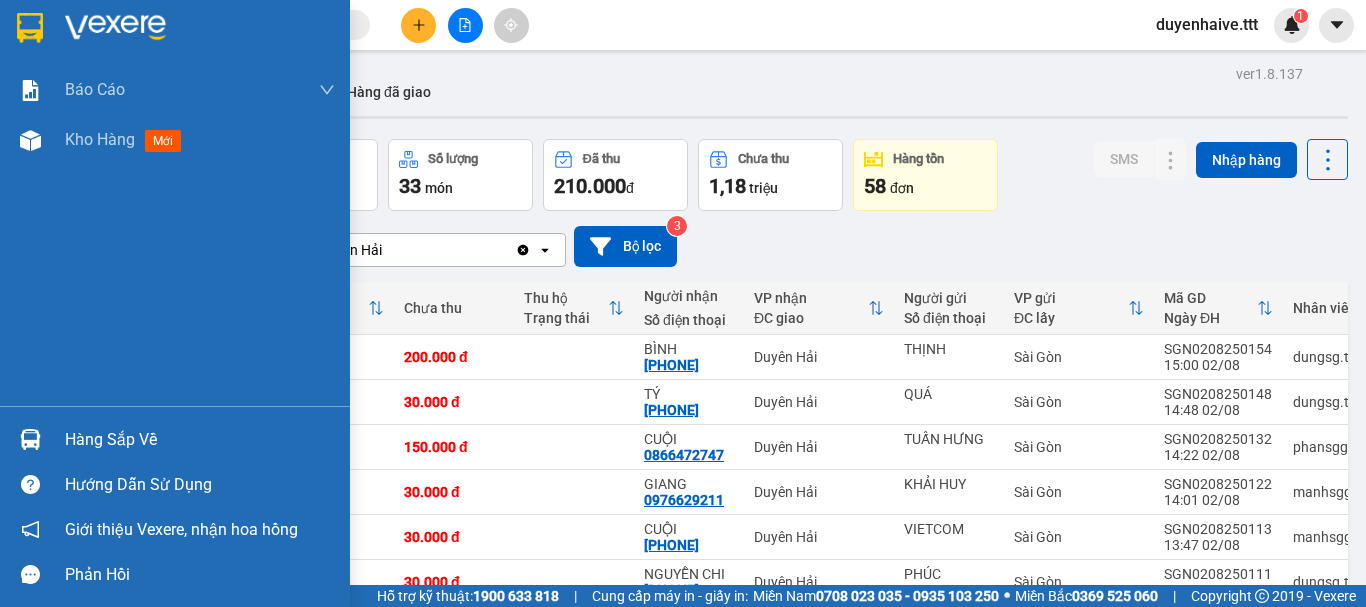 click on "Hàng sắp về" at bounding box center (200, 440) 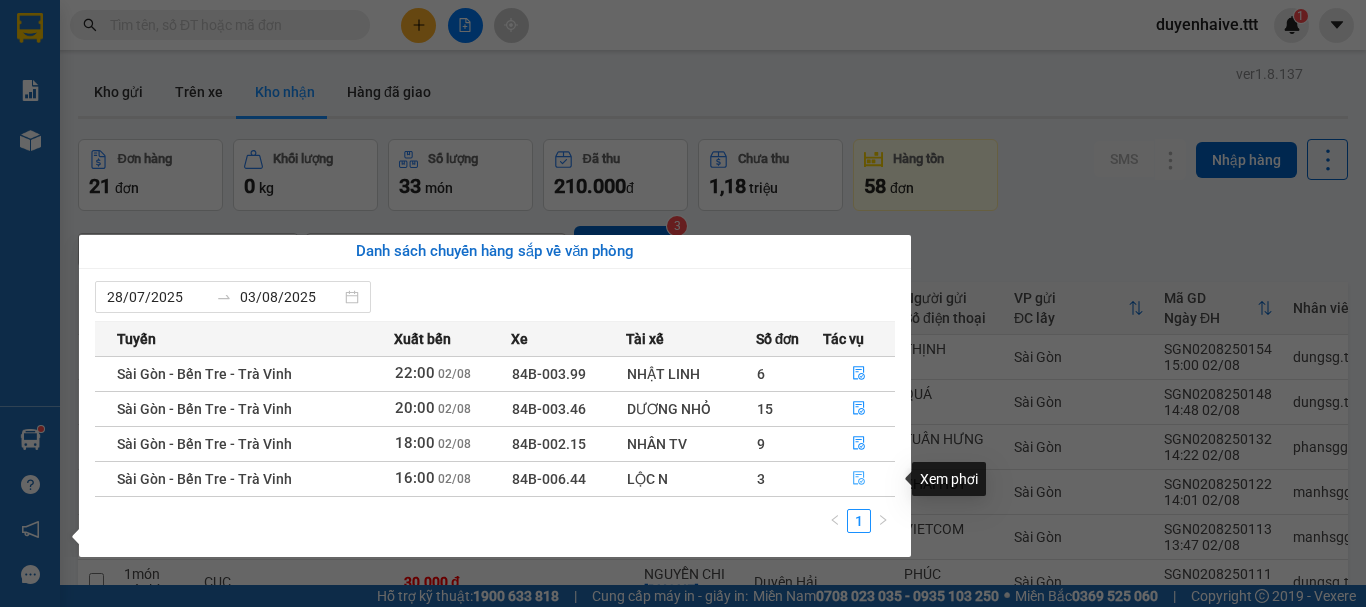 click at bounding box center (859, 479) 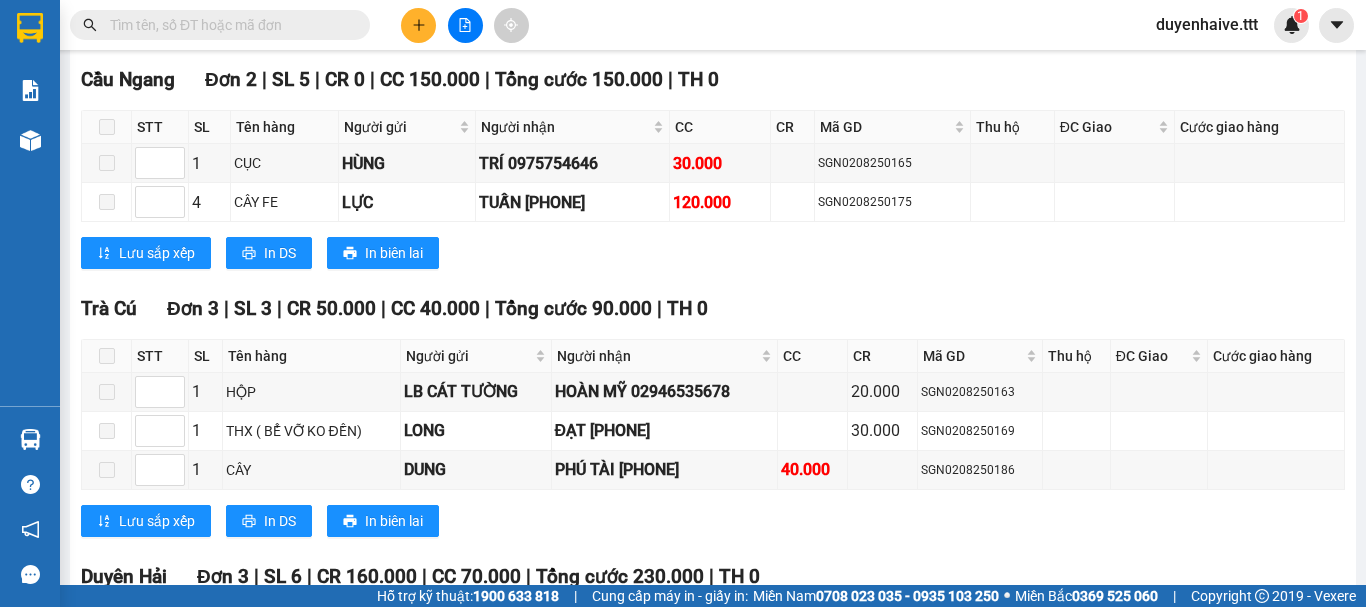 scroll, scrollTop: 1593, scrollLeft: 0, axis: vertical 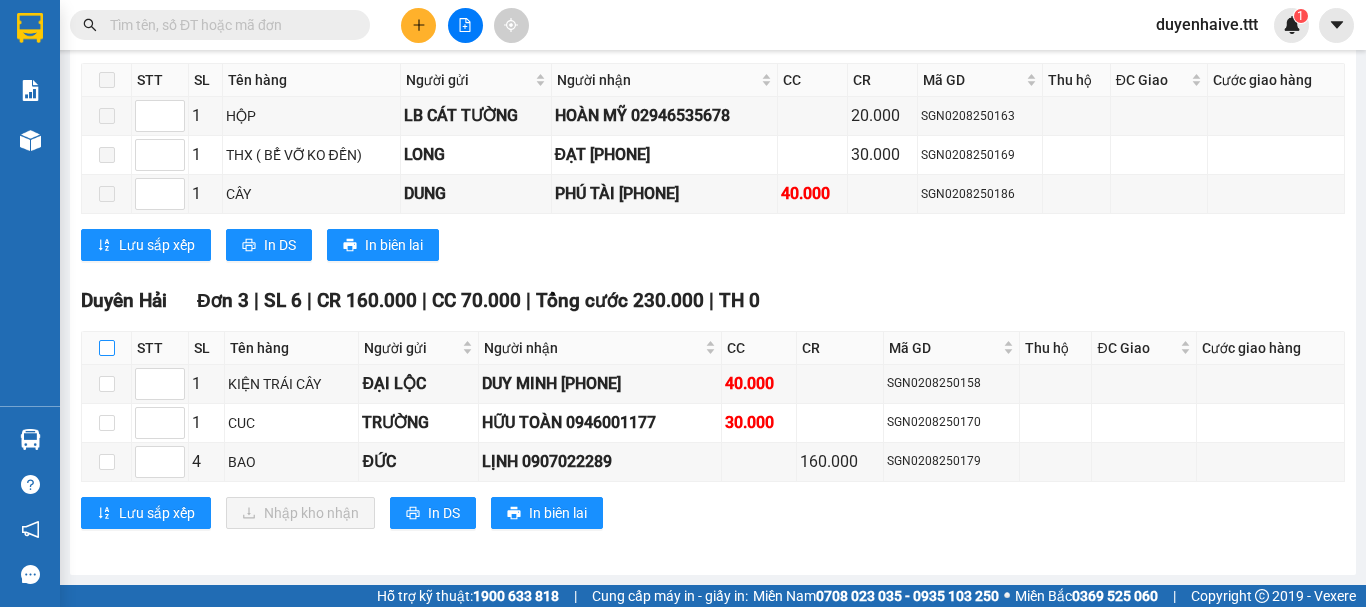 click at bounding box center (107, 348) 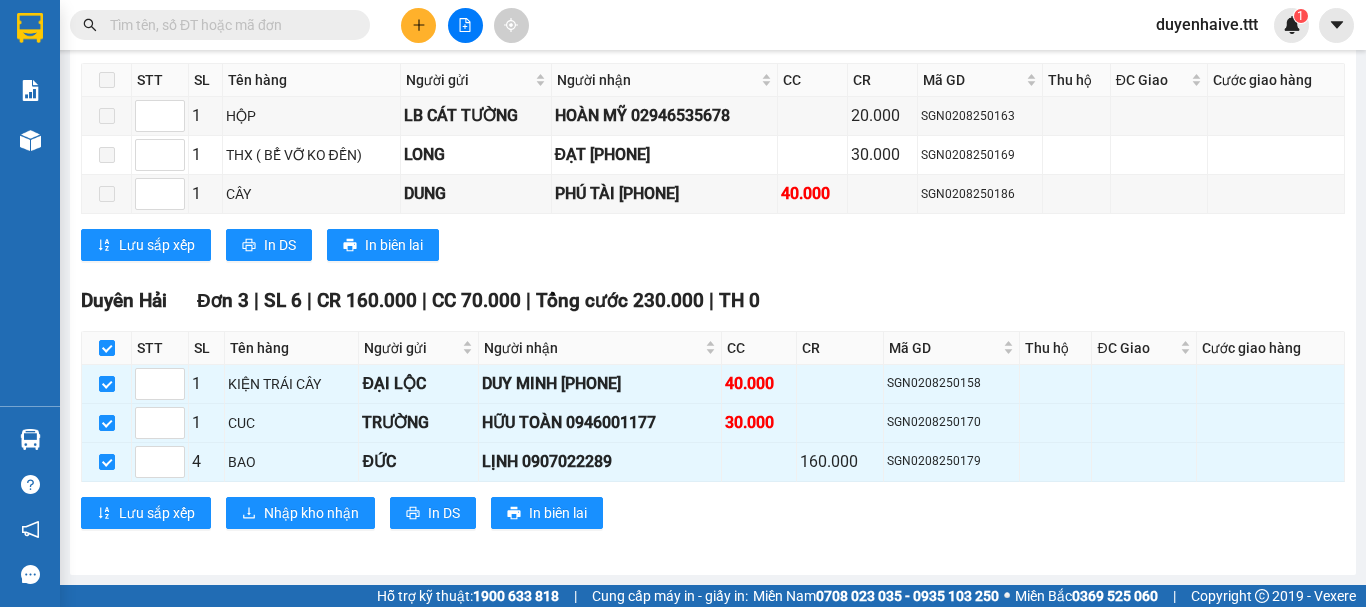checkbox on "true" 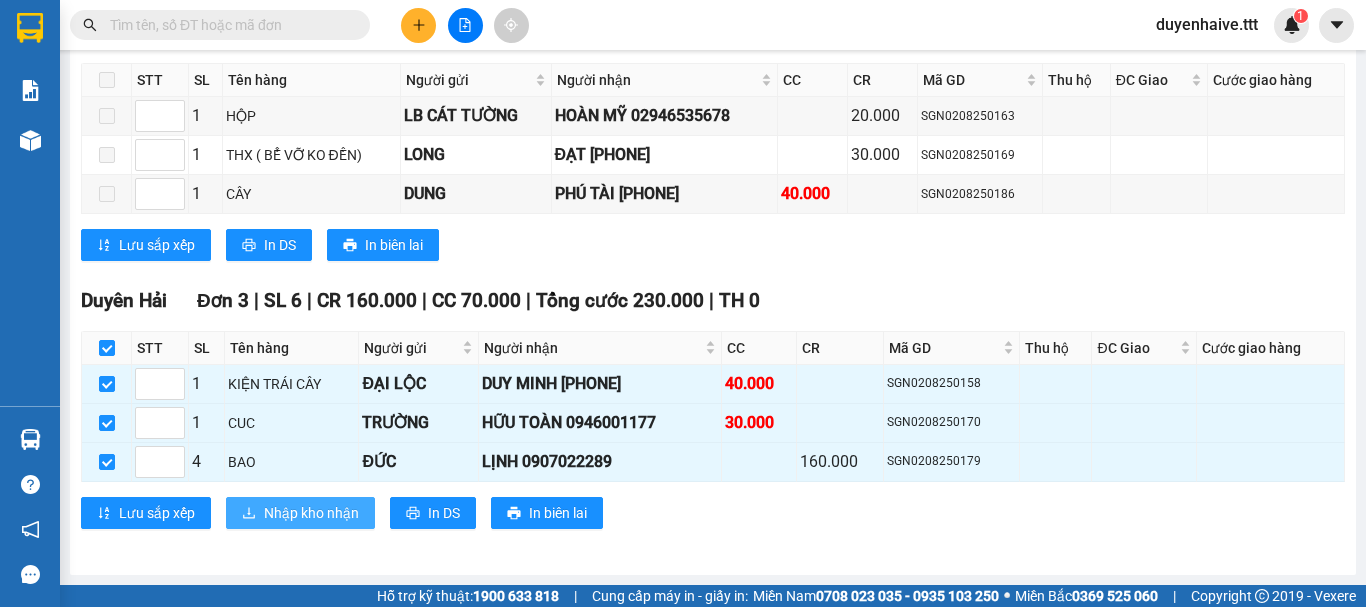 click on "Nhập kho nhận" at bounding box center (311, 513) 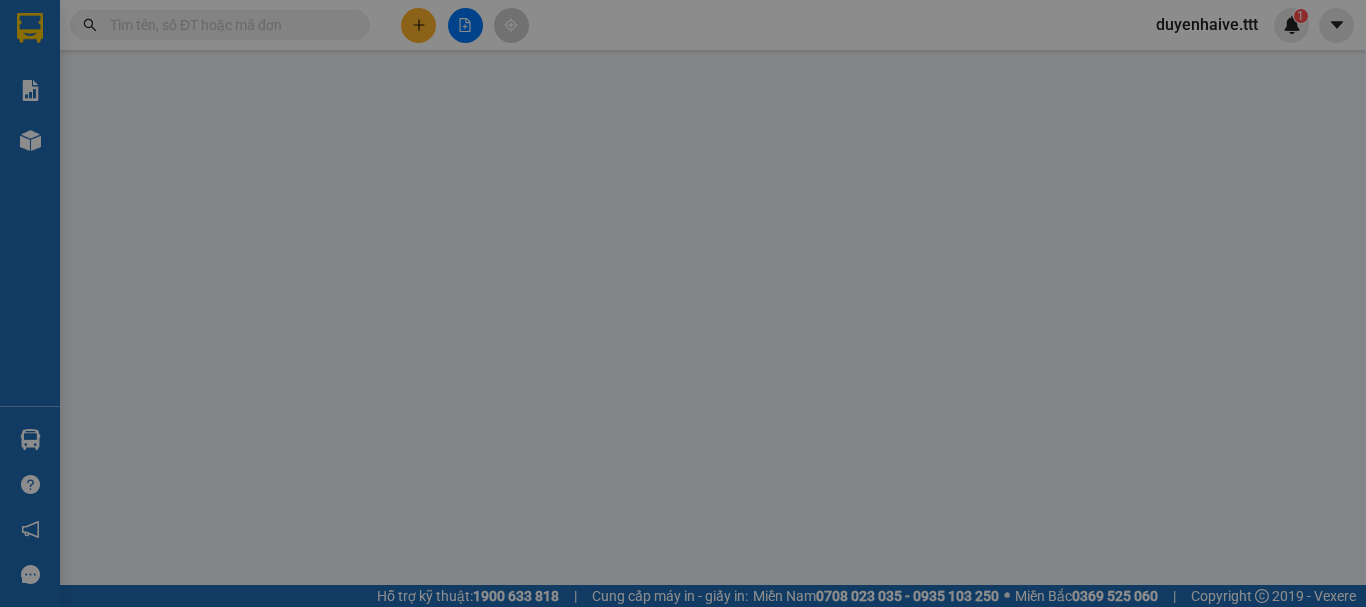 scroll, scrollTop: 0, scrollLeft: 0, axis: both 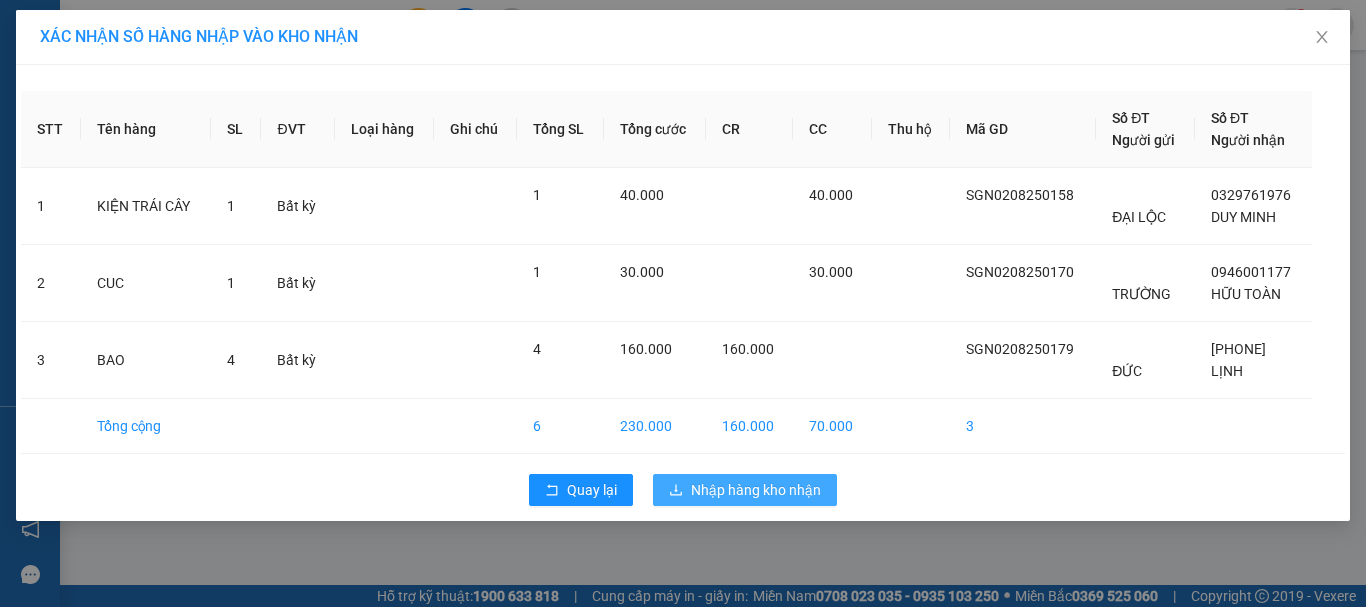 click on "Nhập hàng kho nhận" at bounding box center (756, 490) 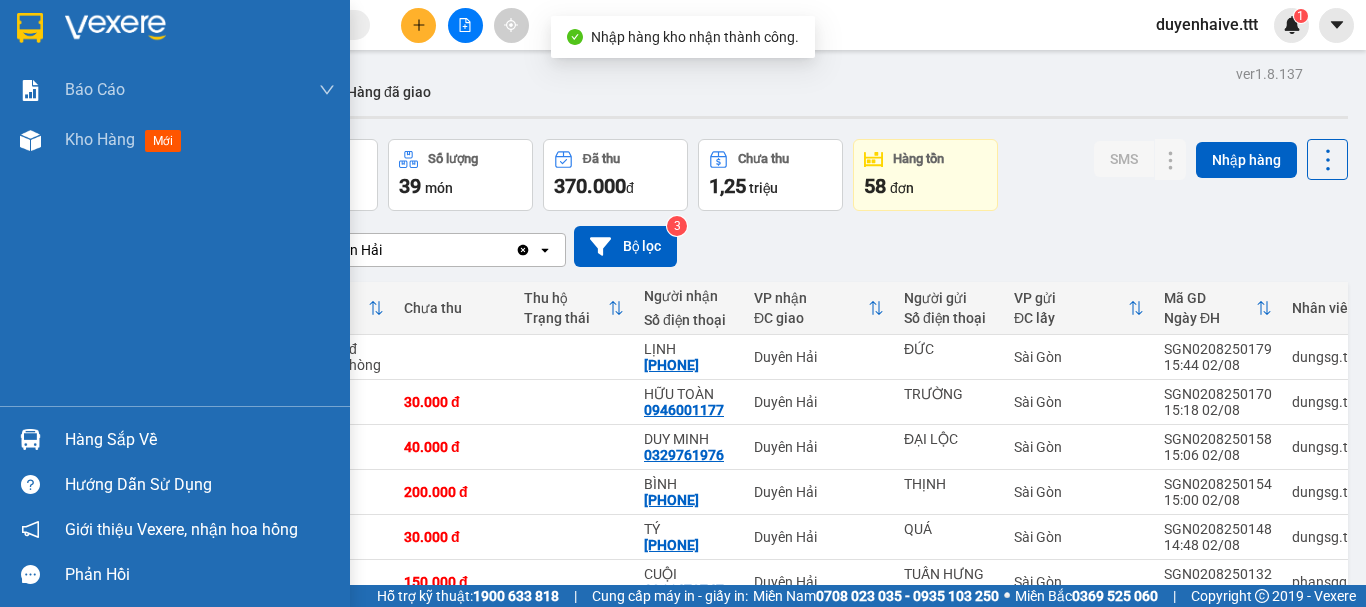 click on "Hàng sắp về" at bounding box center [200, 440] 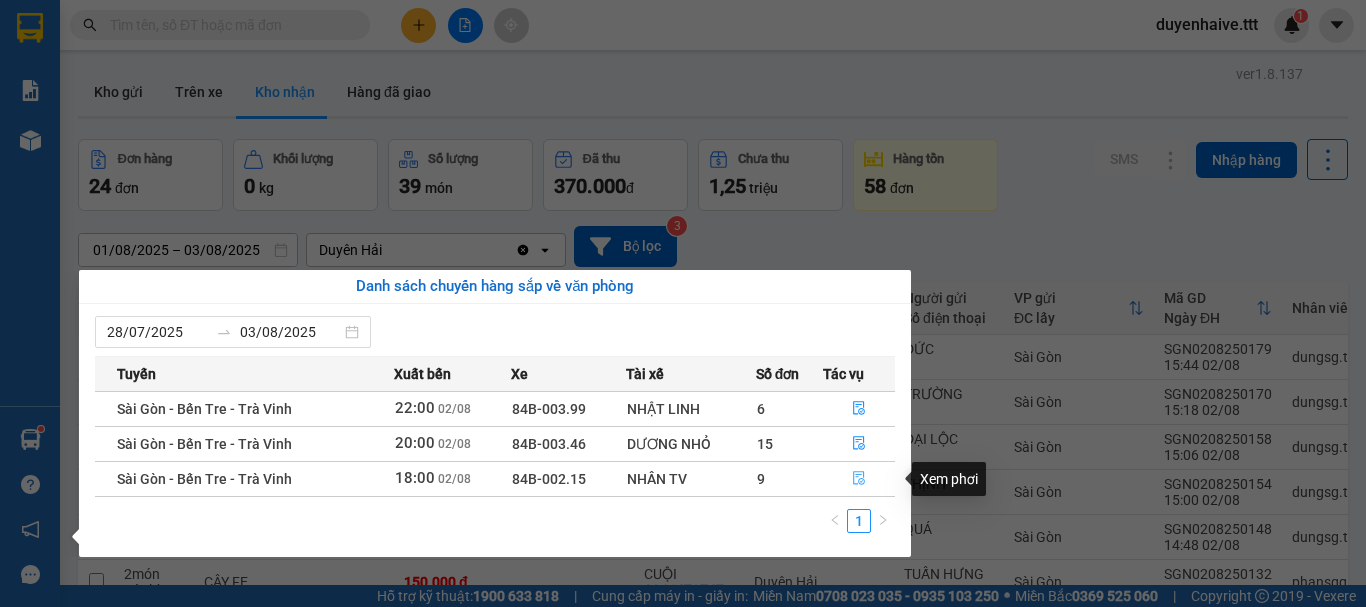 click 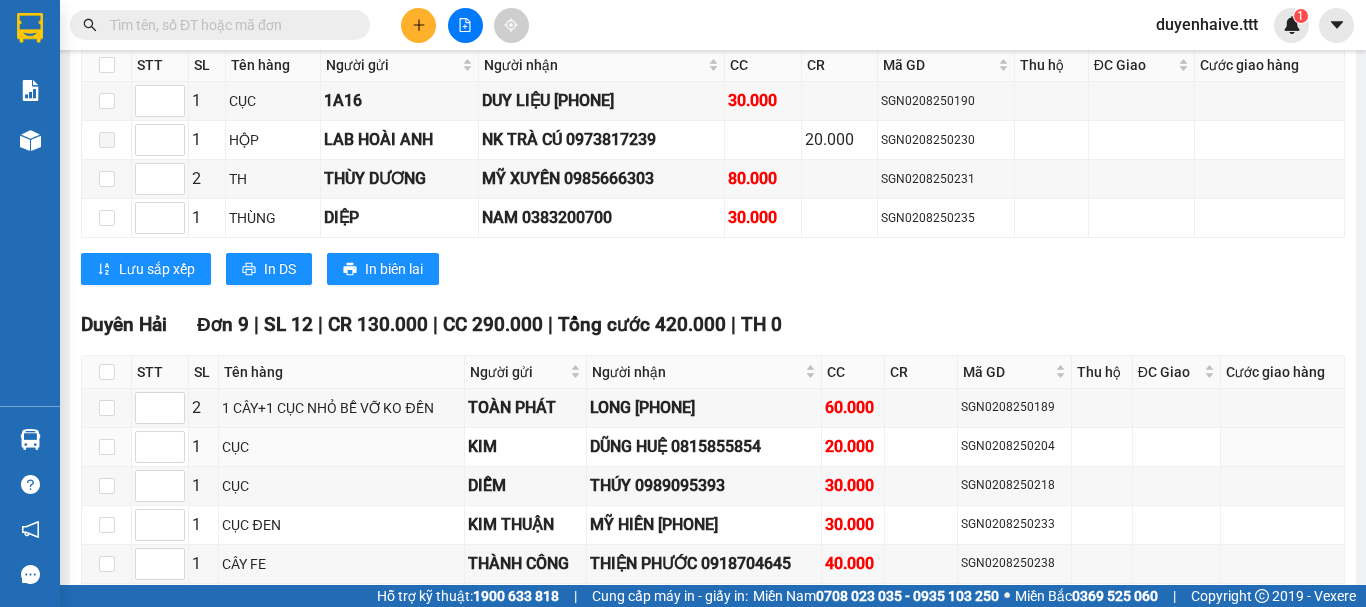 scroll, scrollTop: 3075, scrollLeft: 0, axis: vertical 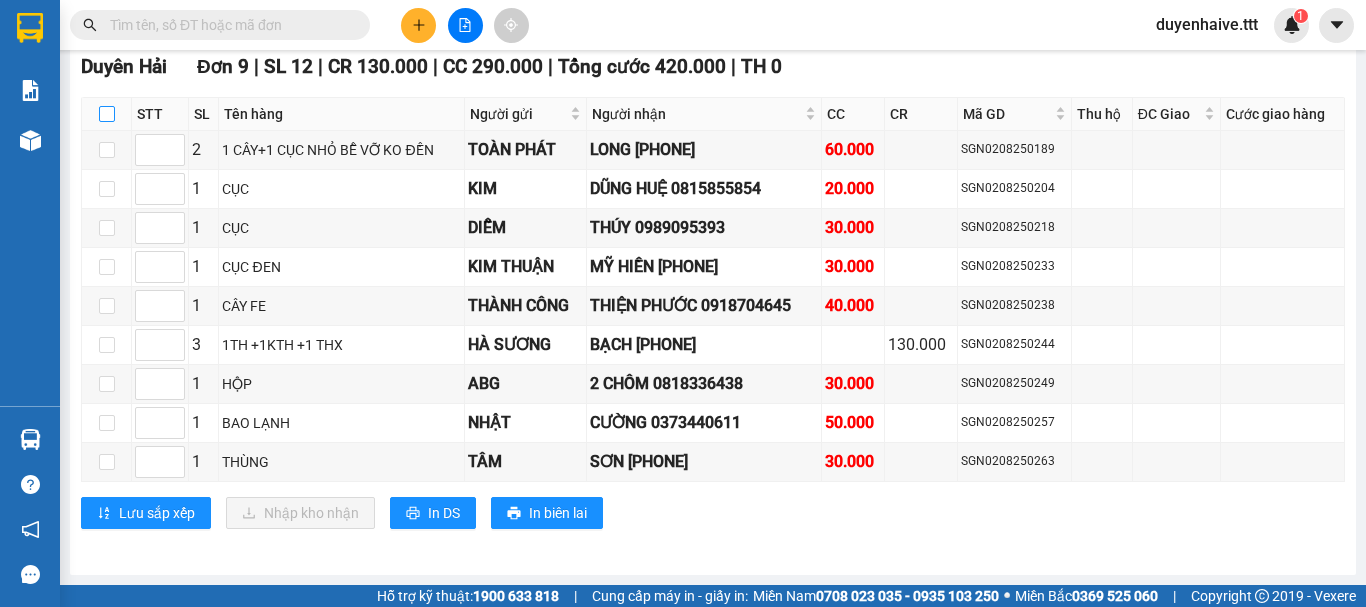 click at bounding box center [107, 114] 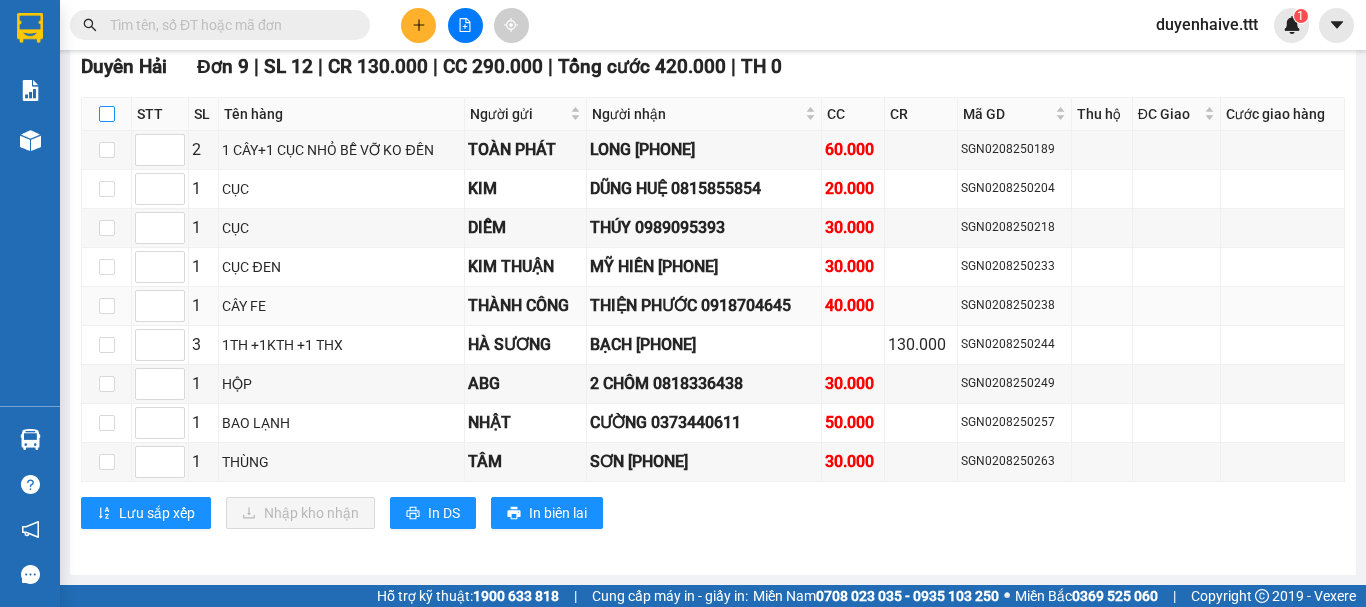 checkbox on "true" 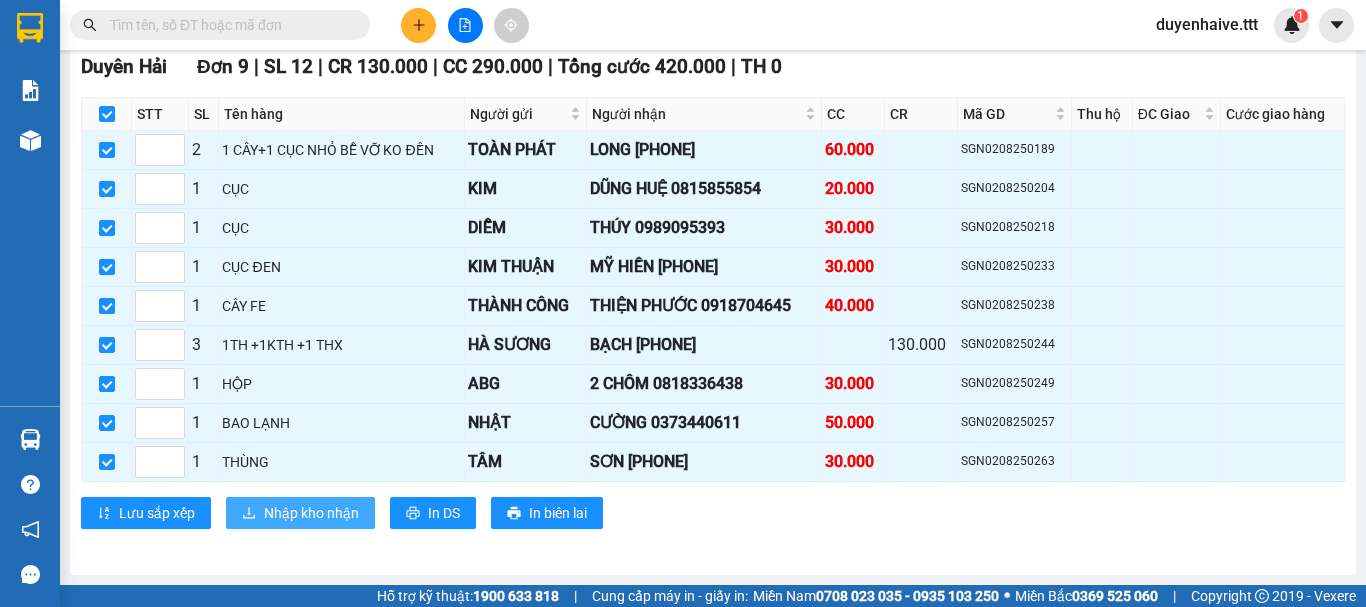 click on "Nhập kho nhận" at bounding box center [300, 513] 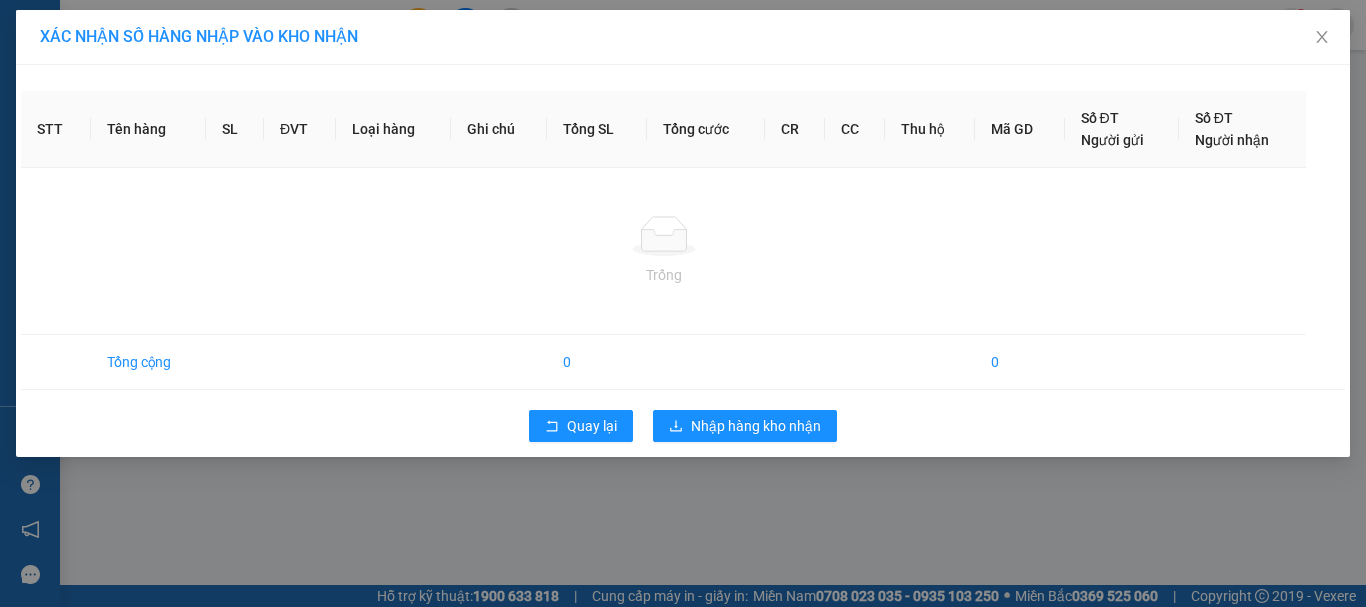 scroll, scrollTop: 0, scrollLeft: 0, axis: both 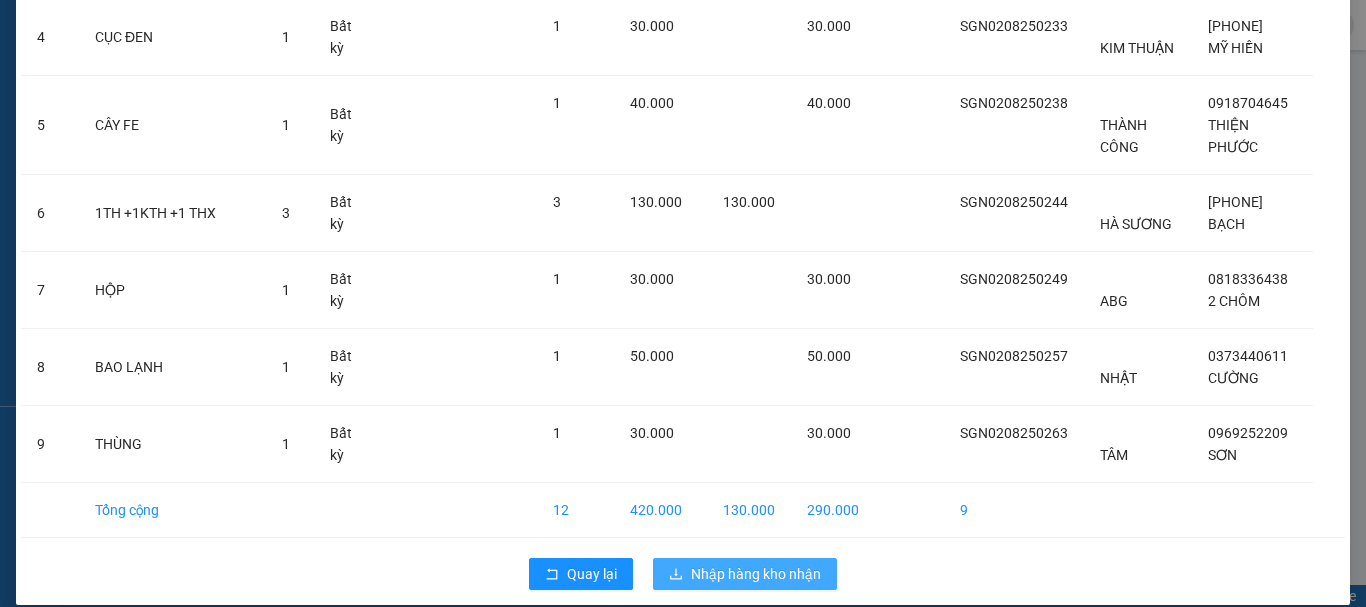 click on "Nhập hàng kho nhận" at bounding box center (756, 574) 